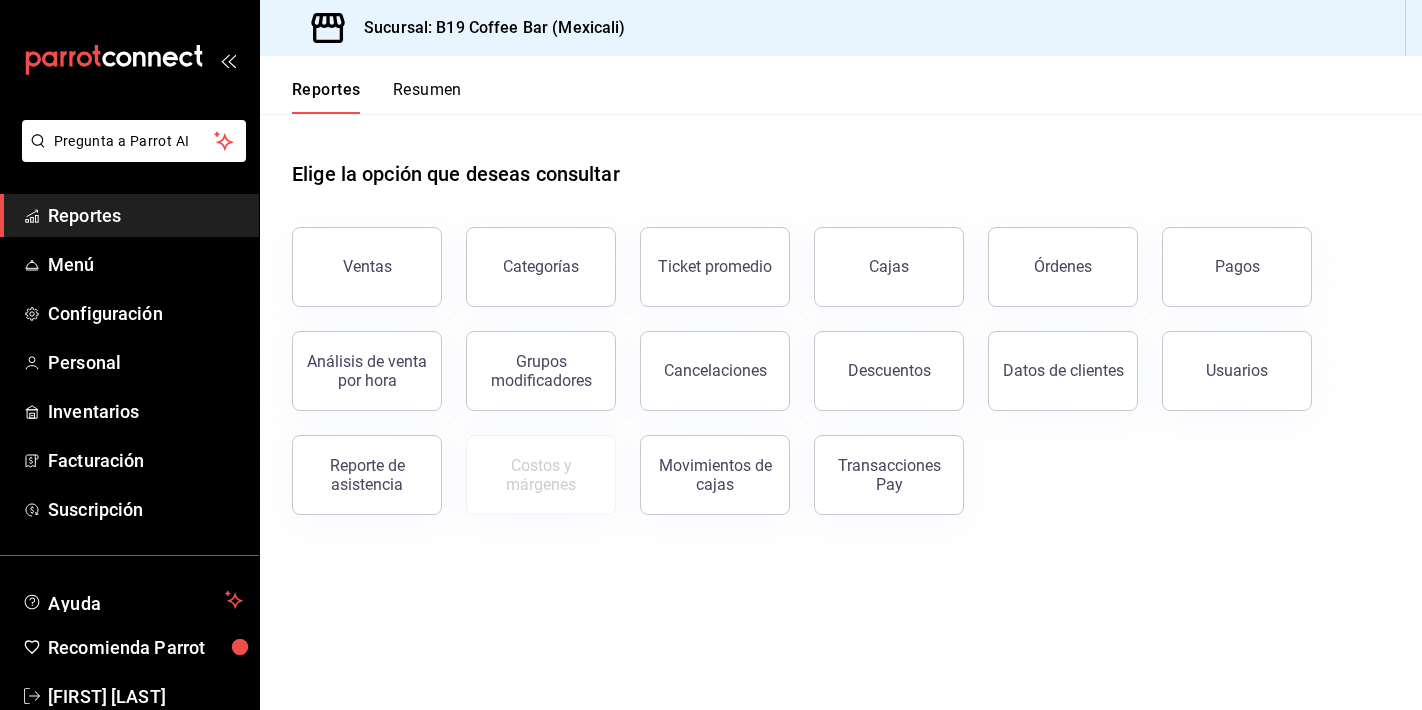 scroll, scrollTop: 0, scrollLeft: 0, axis: both 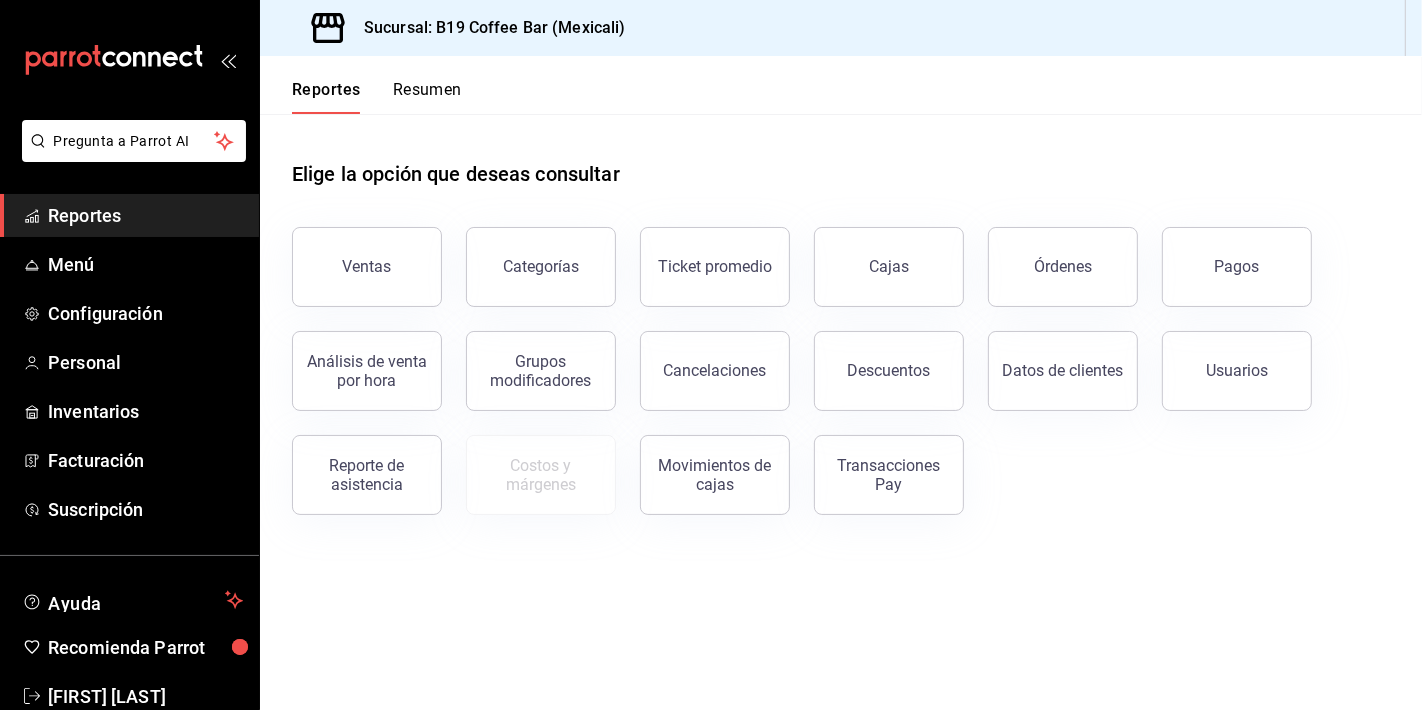click on "Ventas" at bounding box center (367, 267) 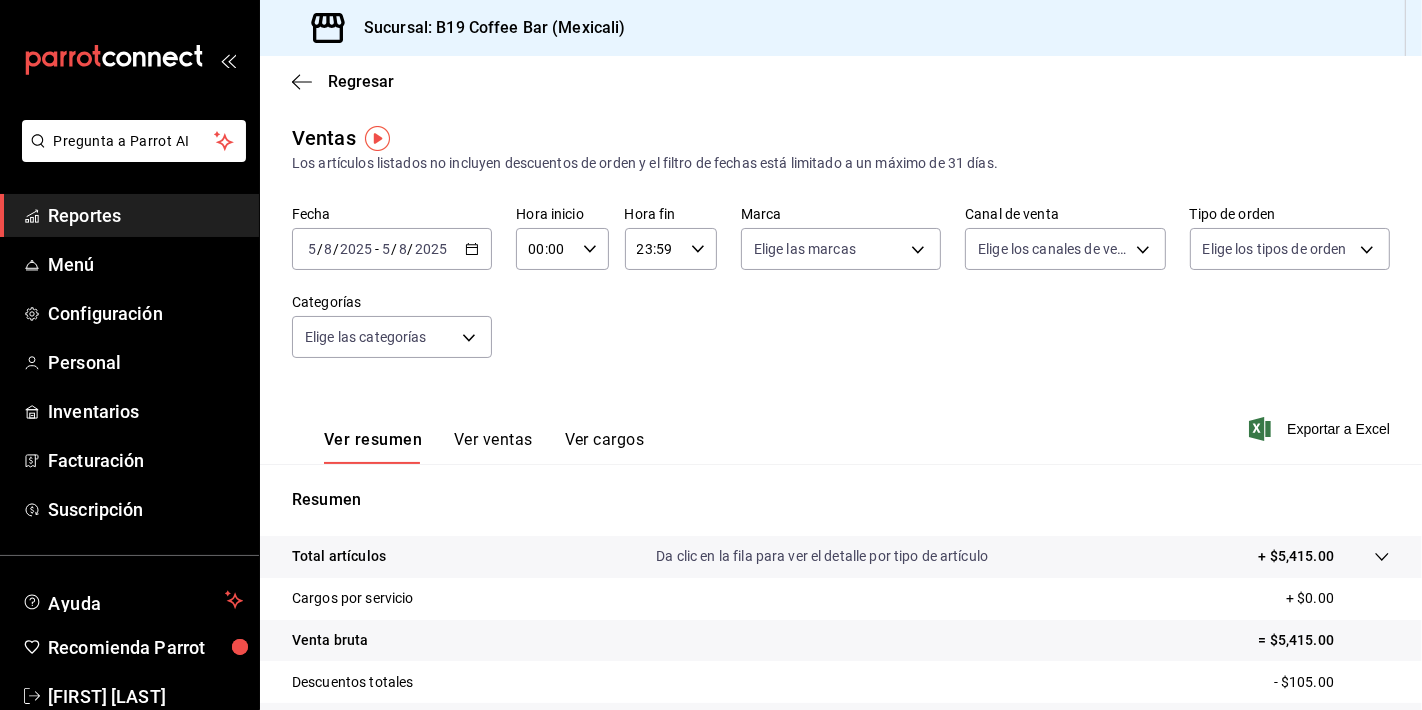 click on "Reportes" at bounding box center (145, 215) 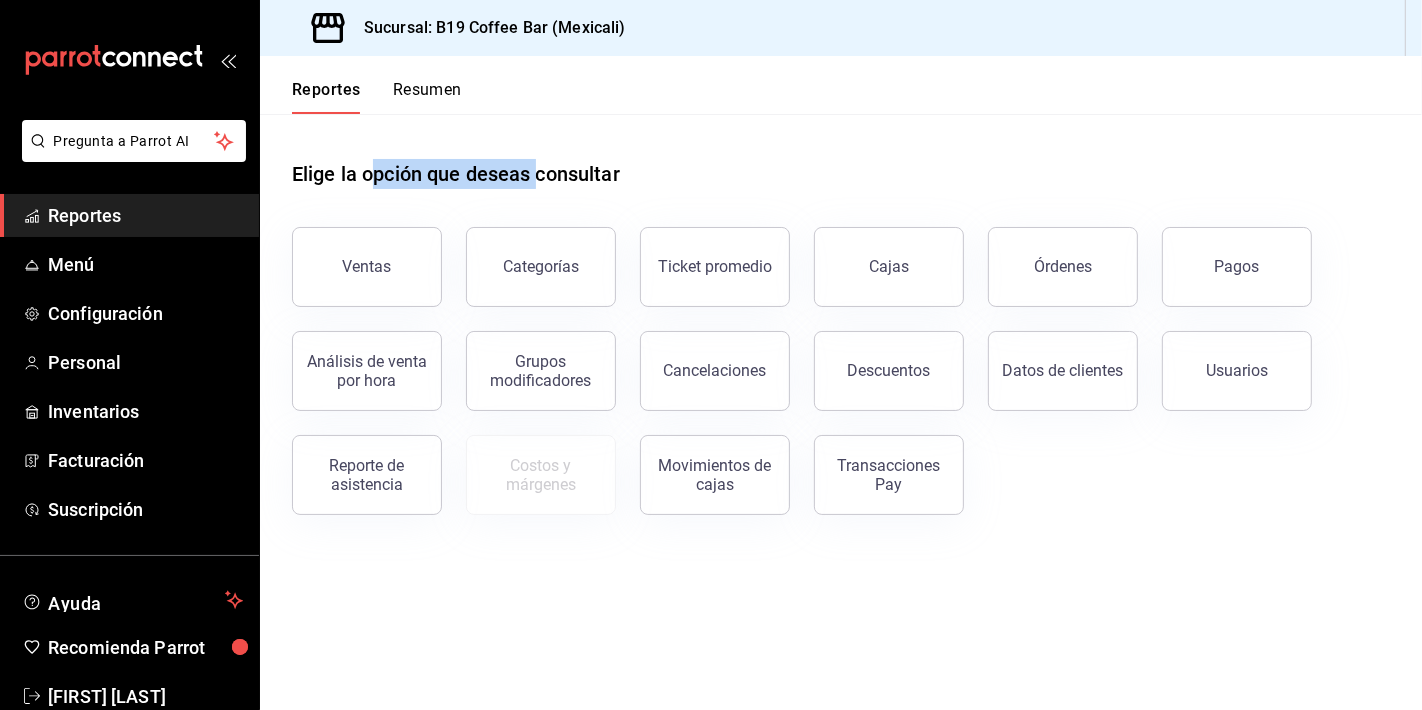 drag, startPoint x: 374, startPoint y: 167, endPoint x: 537, endPoint y: 175, distance: 163.1962 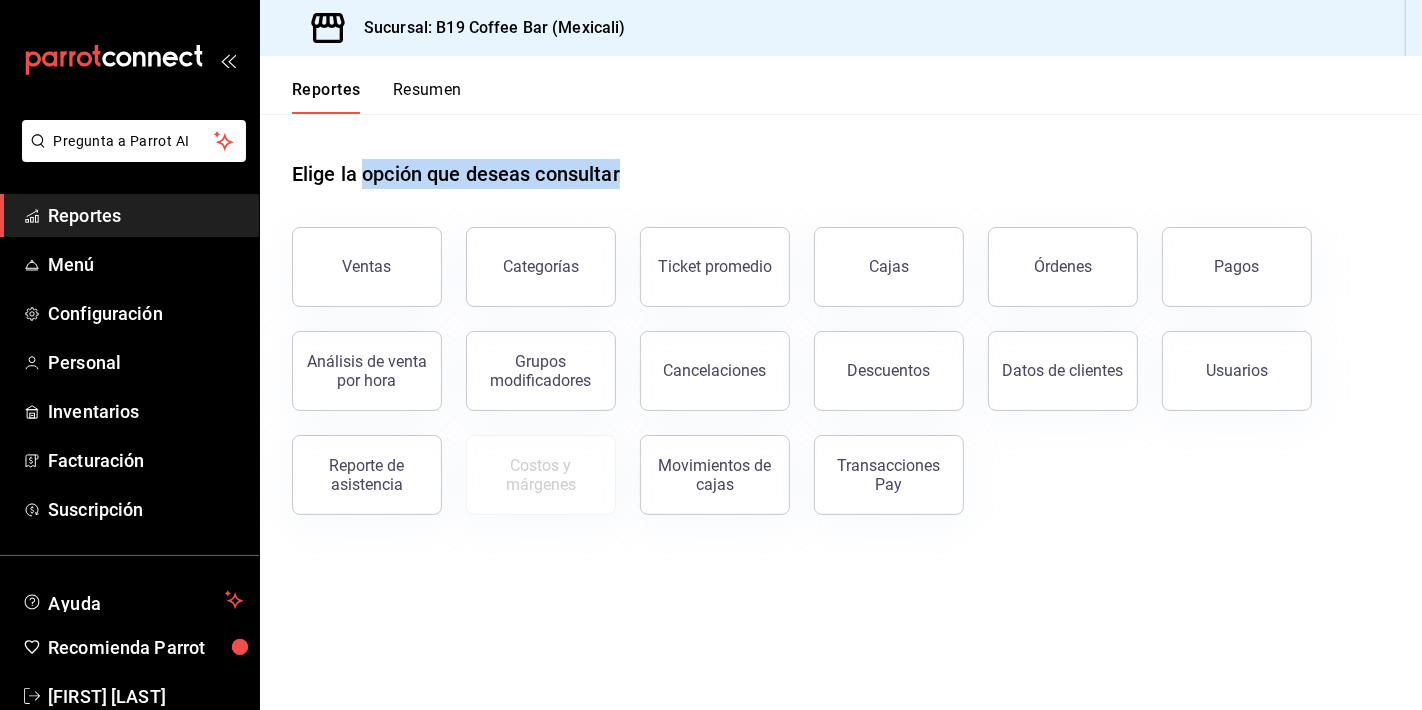 drag, startPoint x: 537, startPoint y: 175, endPoint x: 400, endPoint y: 180, distance: 137.09122 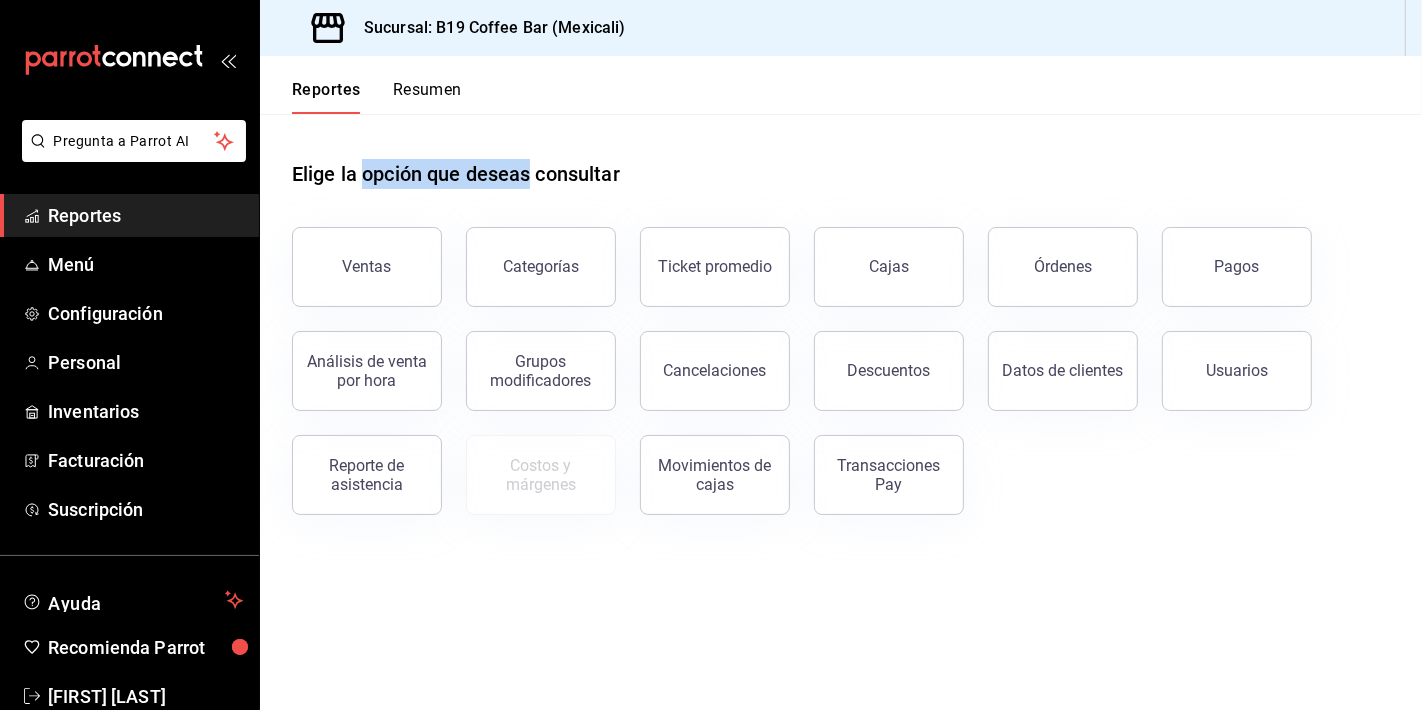 drag, startPoint x: 400, startPoint y: 180, endPoint x: 483, endPoint y: 187, distance: 83.294655 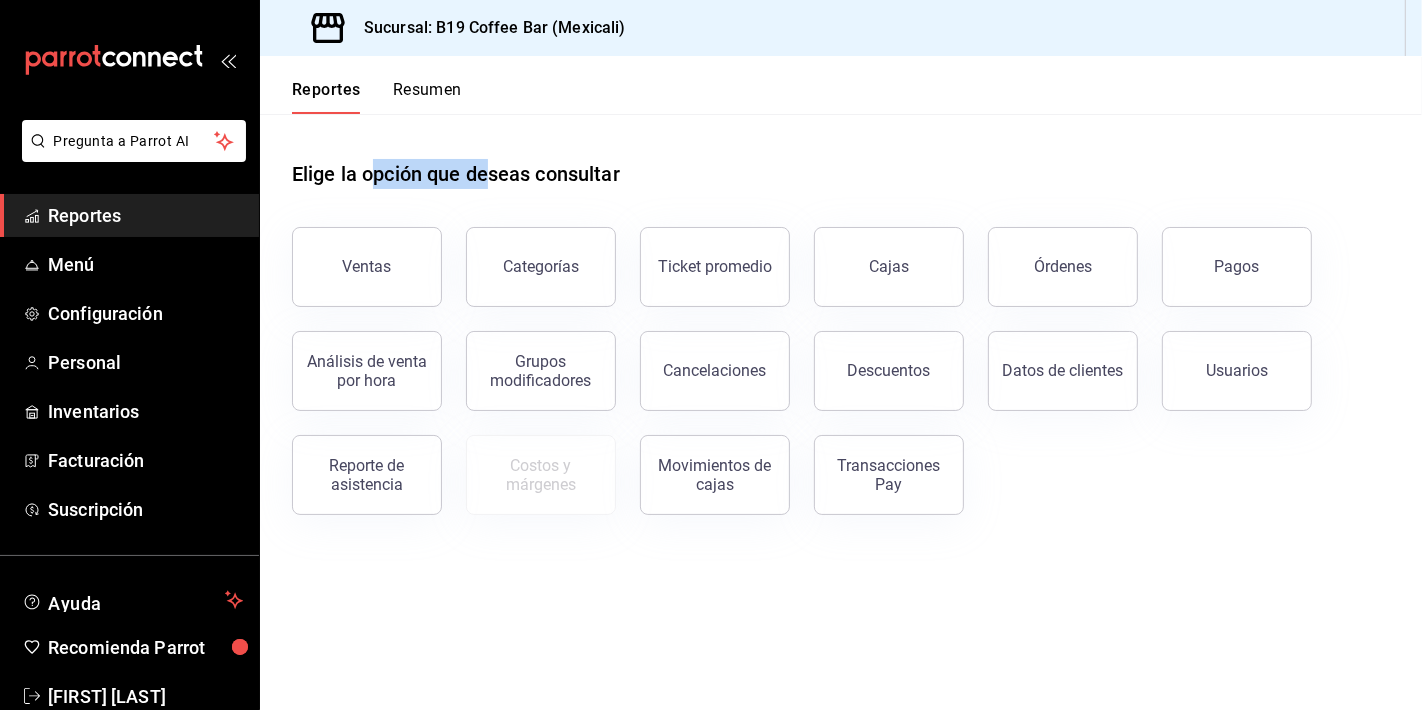 drag, startPoint x: 490, startPoint y: 181, endPoint x: 374, endPoint y: 180, distance: 116.00431 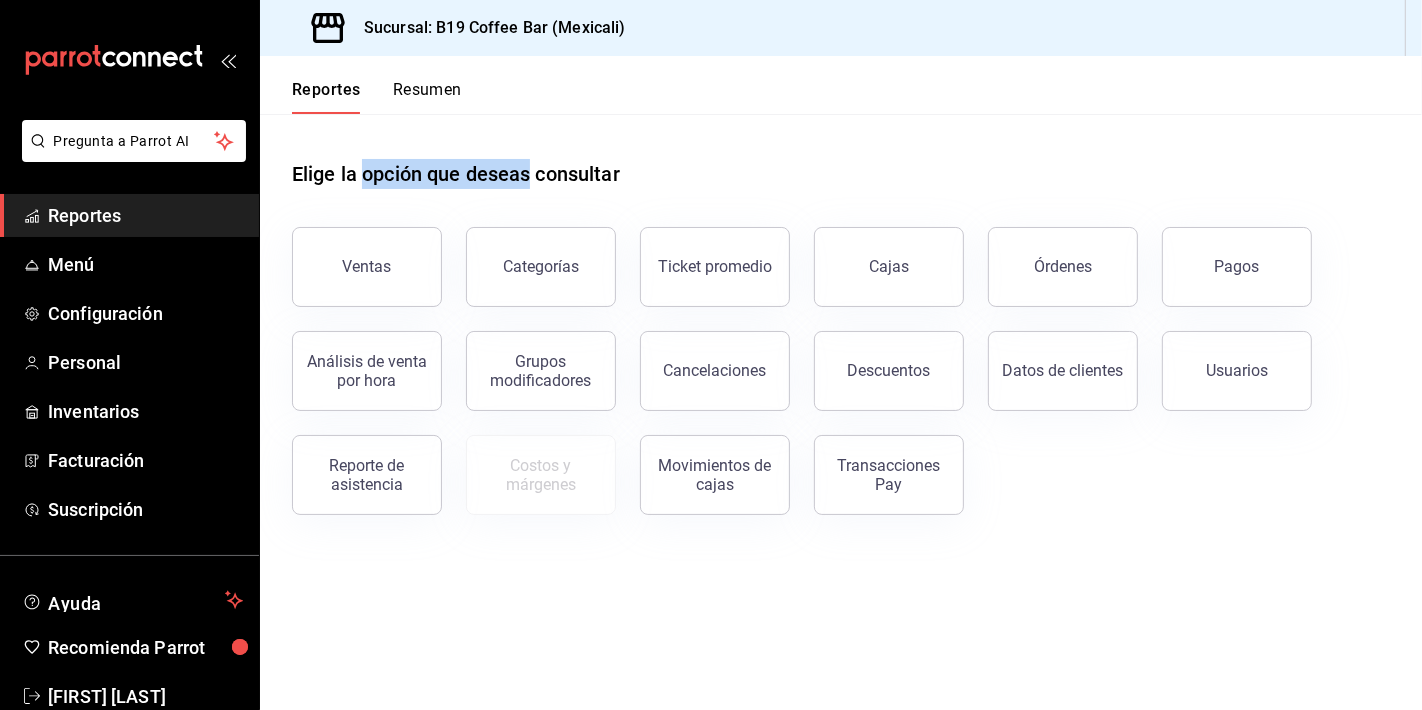 drag, startPoint x: 374, startPoint y: 180, endPoint x: 504, endPoint y: 178, distance: 130.01538 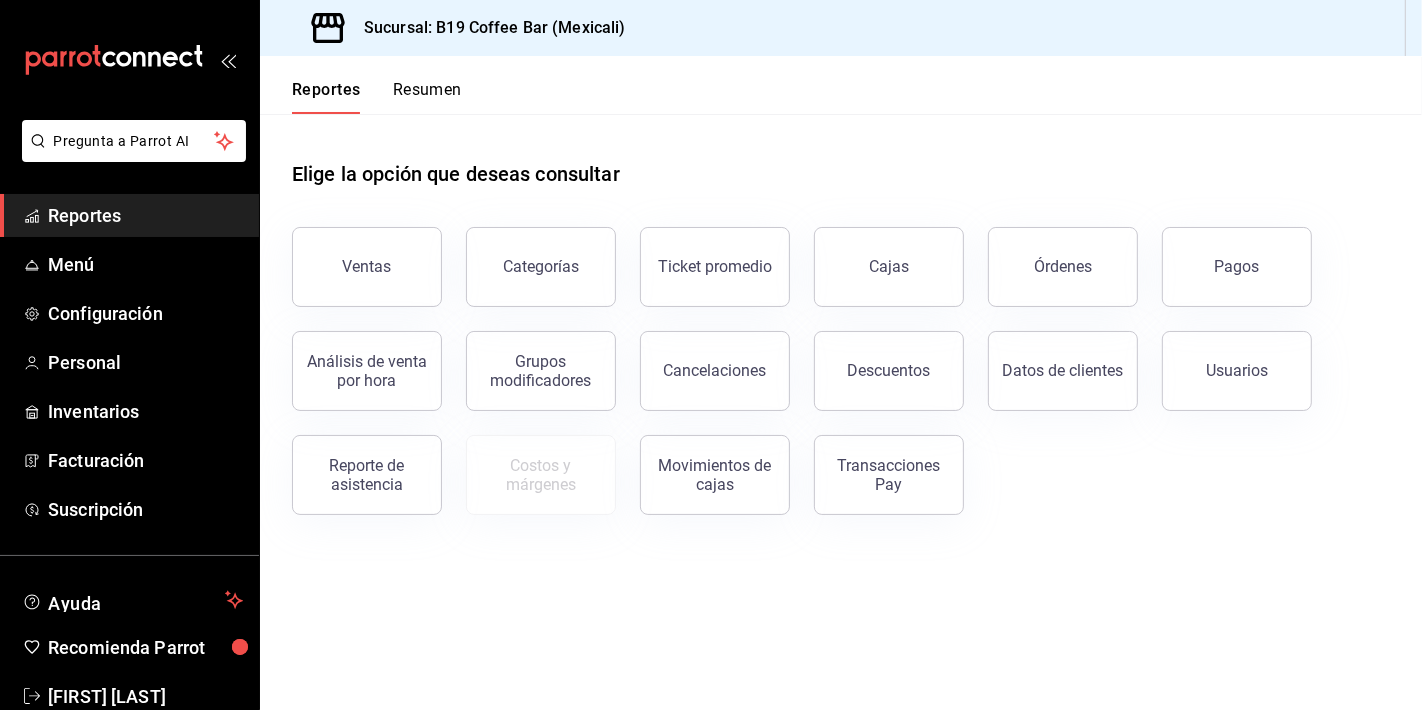 click on "Elige la opción que deseas consultar" at bounding box center [841, 158] 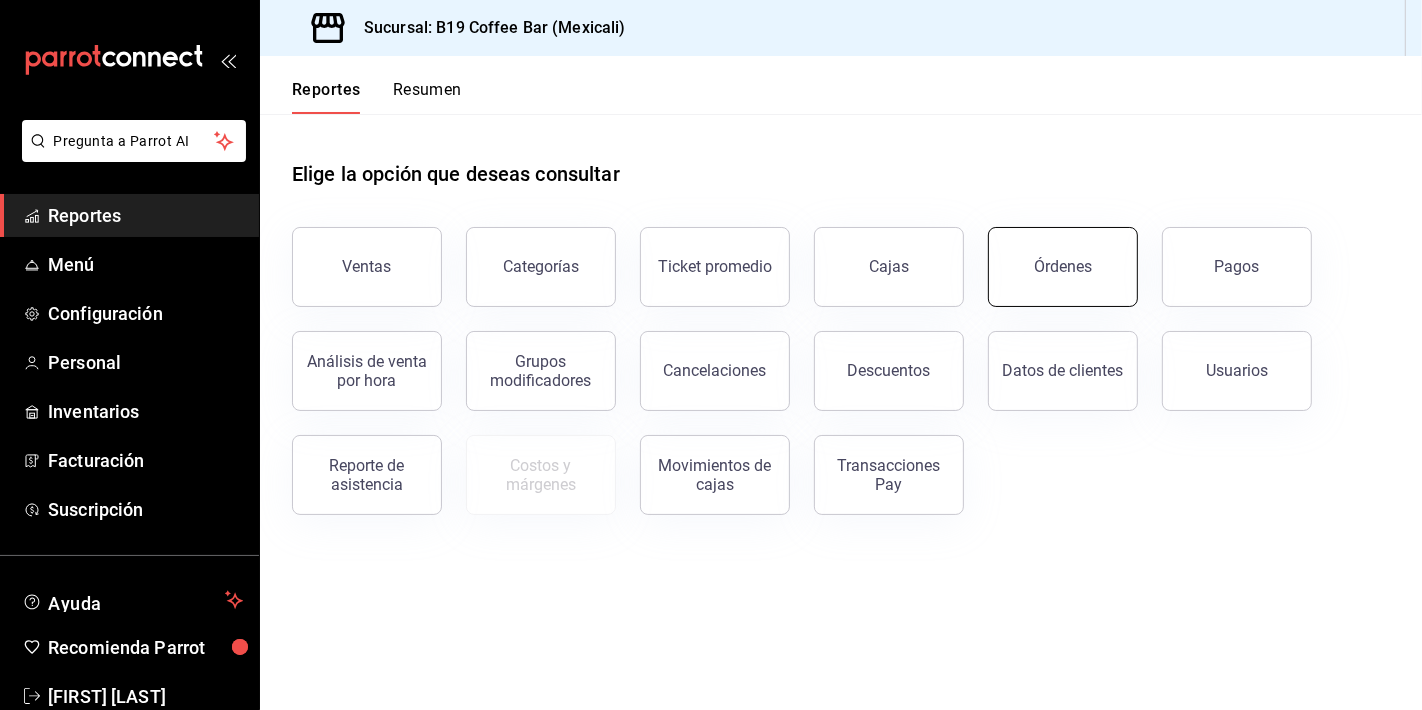 click on "Órdenes" at bounding box center [1063, 266] 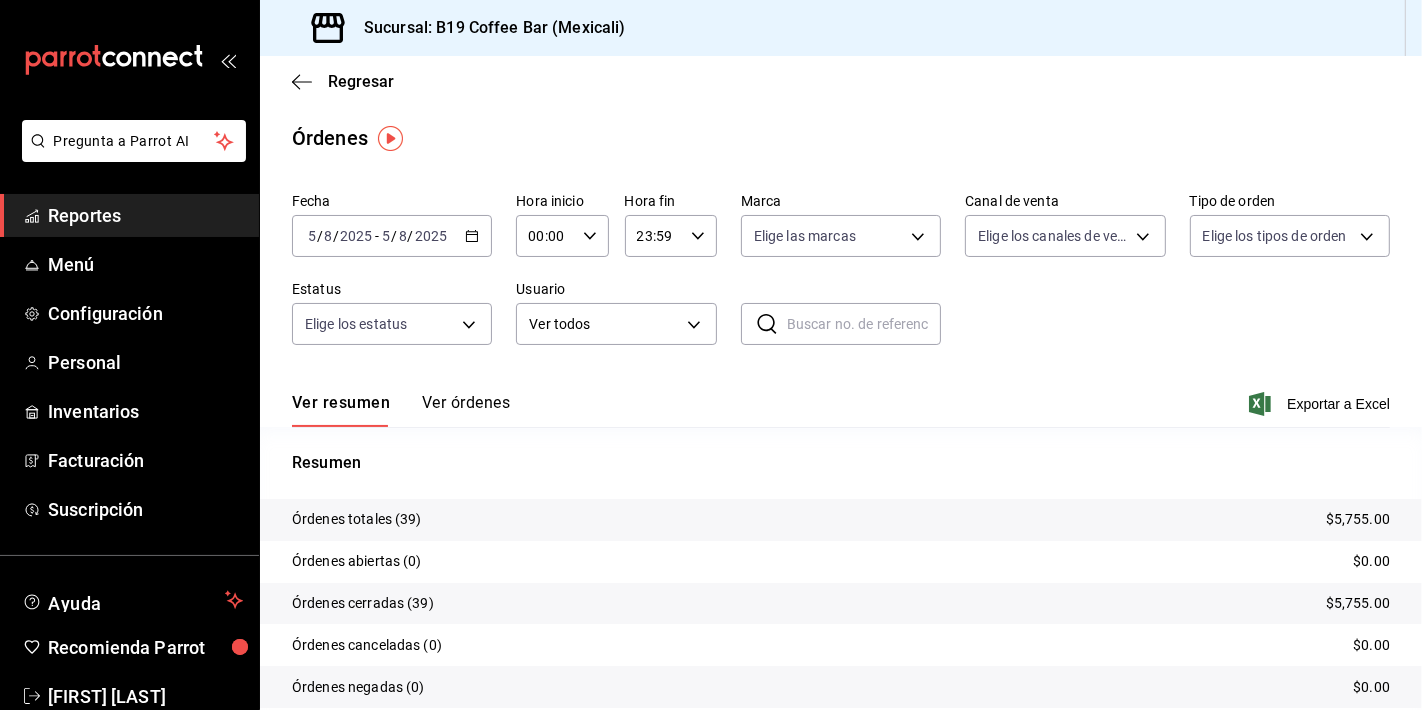 click on "Ver órdenes" at bounding box center [466, 410] 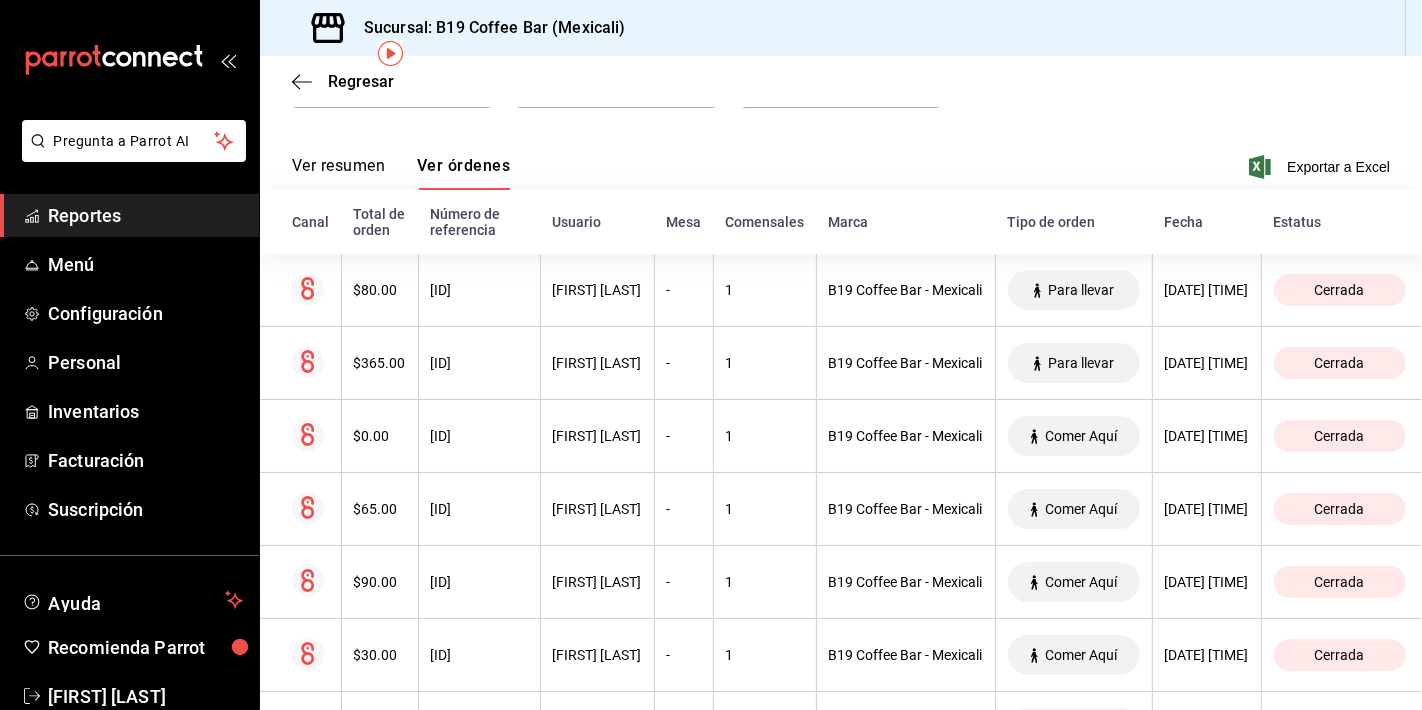 scroll, scrollTop: 259, scrollLeft: 0, axis: vertical 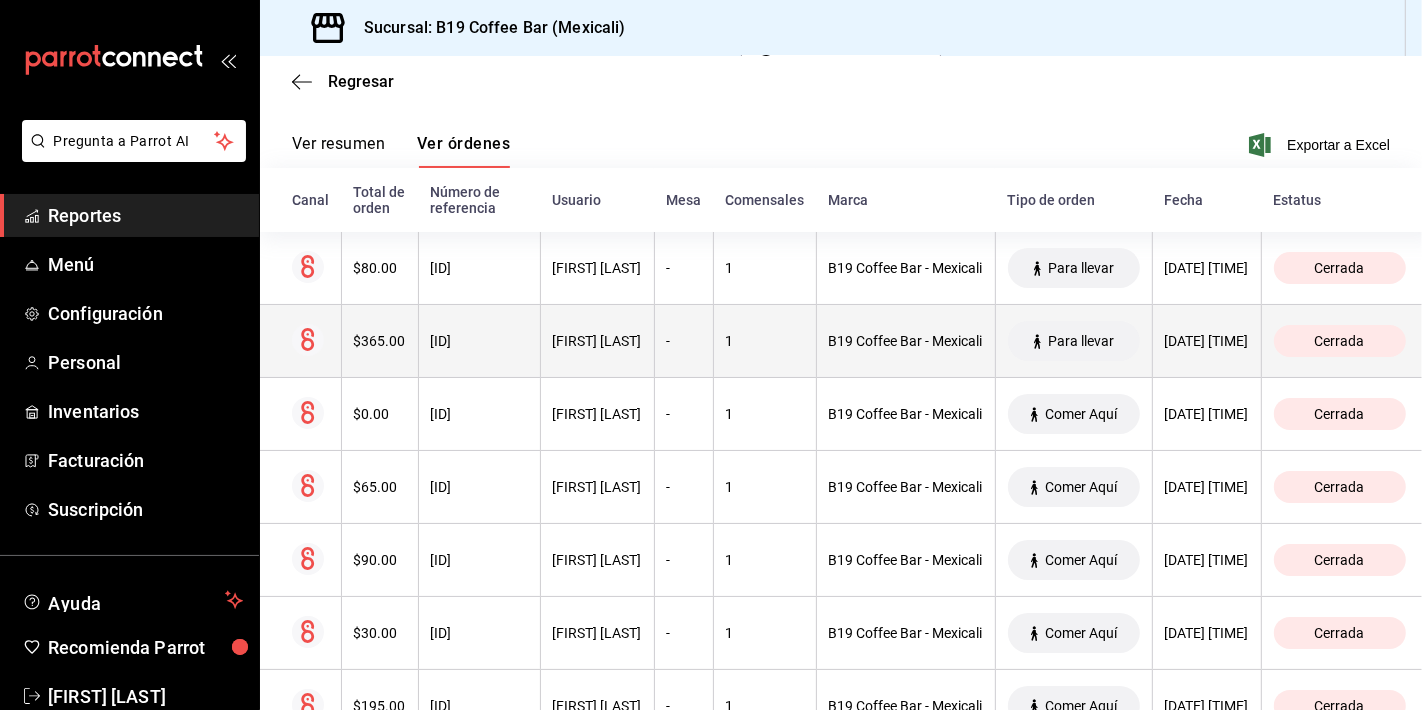 click on "1" at bounding box center (764, 341) 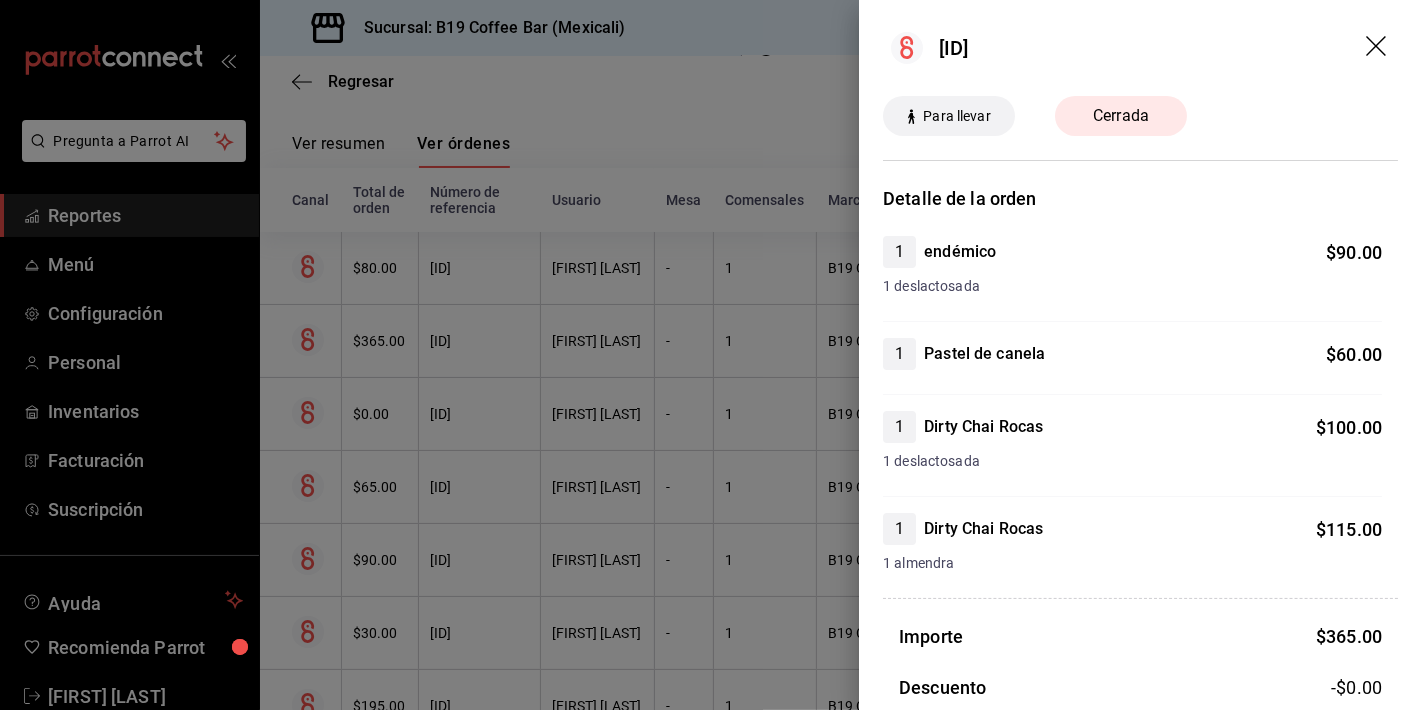 click on "[ID]" at bounding box center (1140, 48) 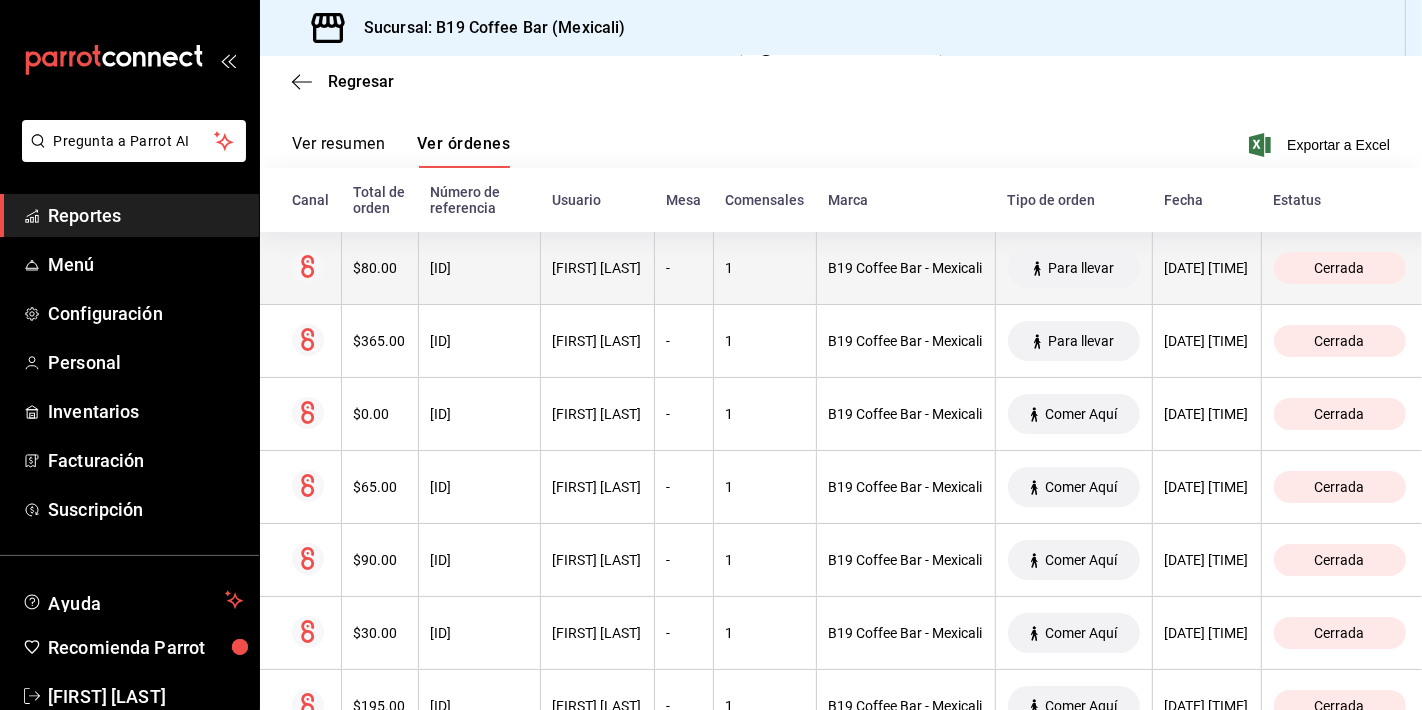 click on "[FIRST] [LAST]" at bounding box center [597, 268] 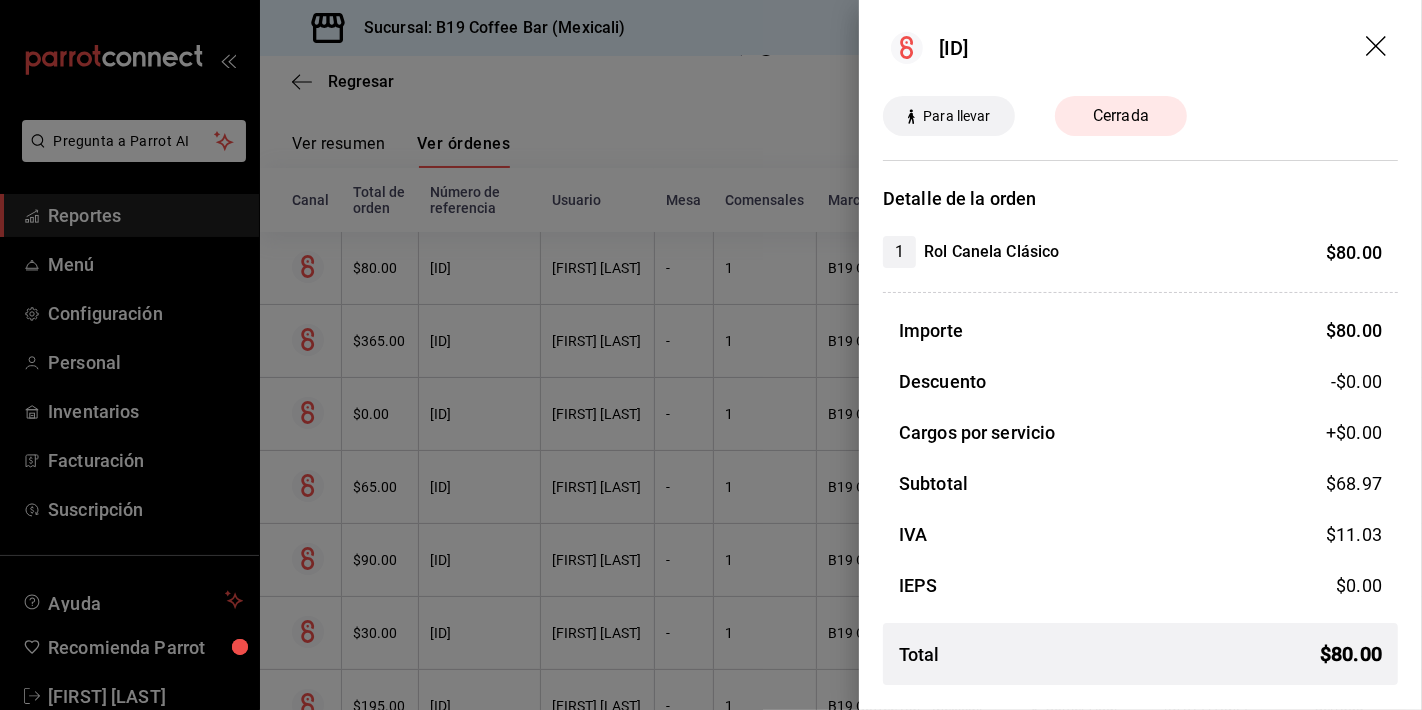 click 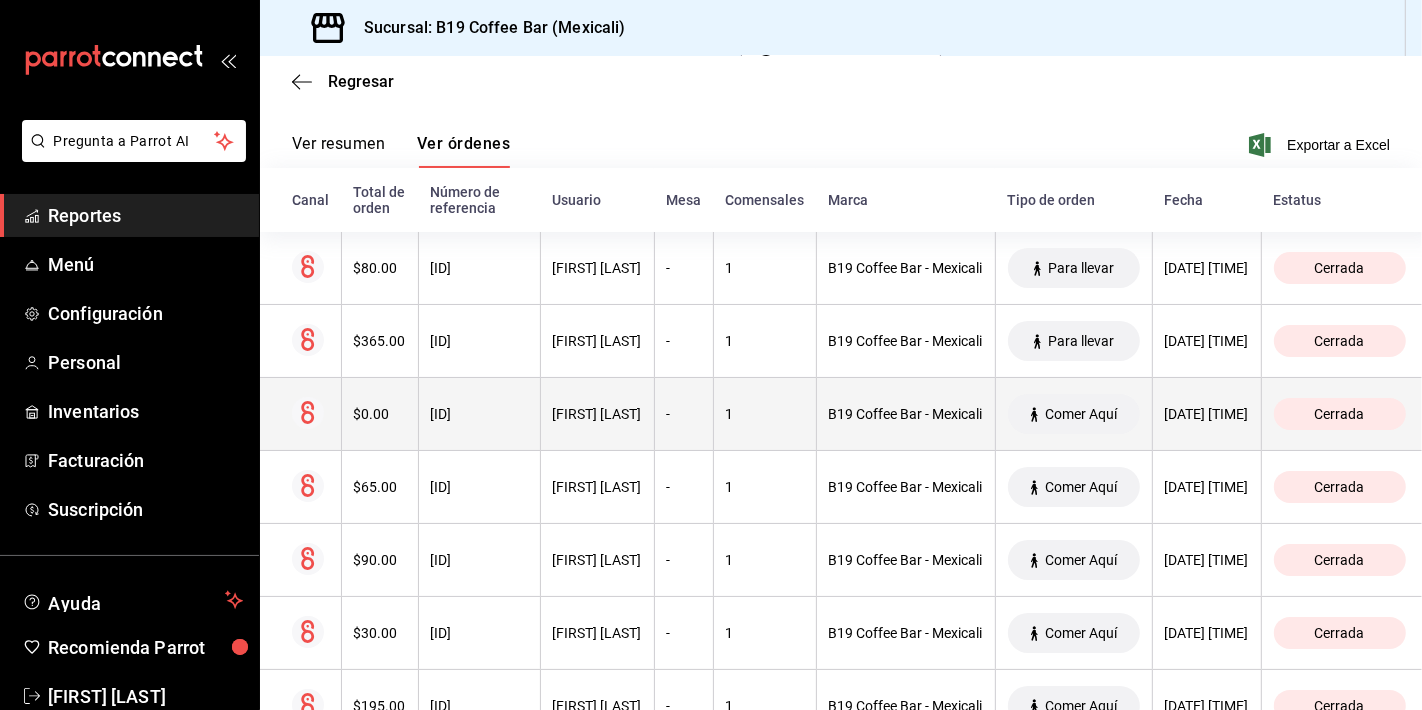 click on "[FIRST] [LAST]" at bounding box center [597, 414] 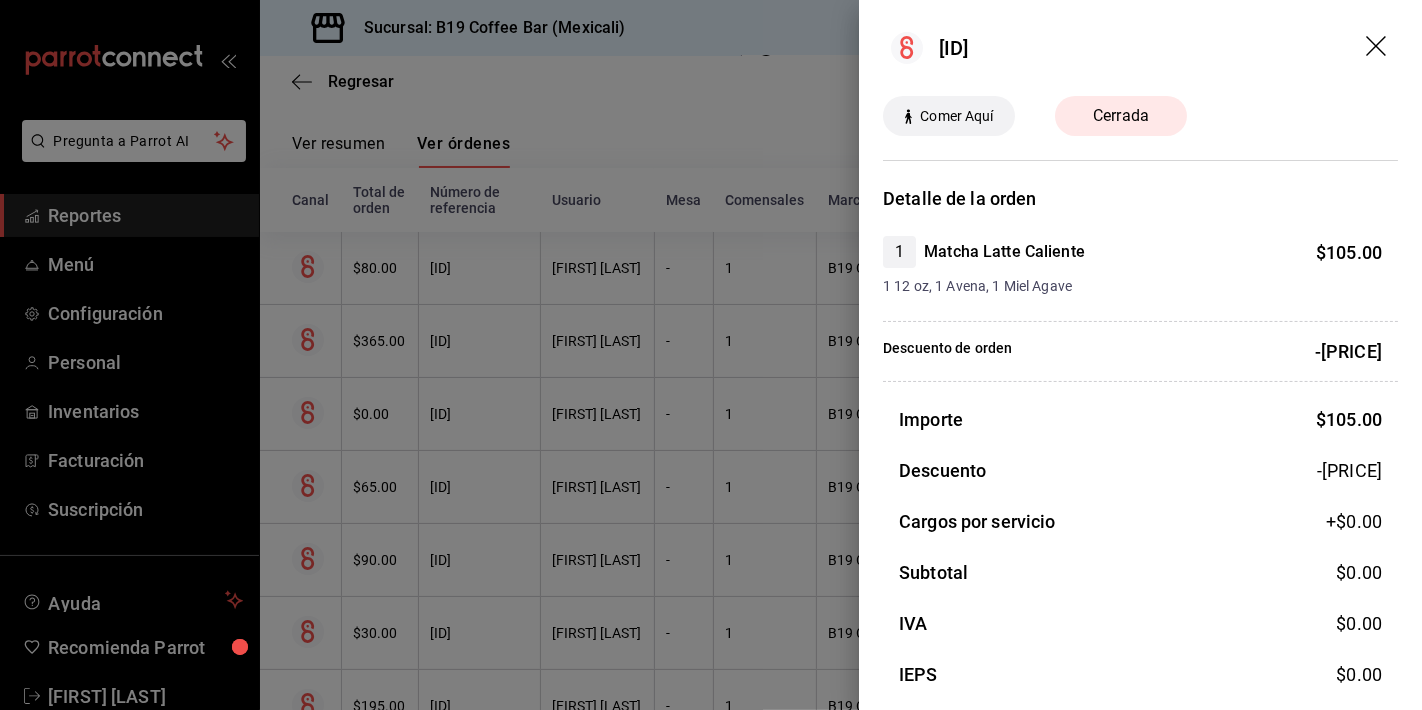 click 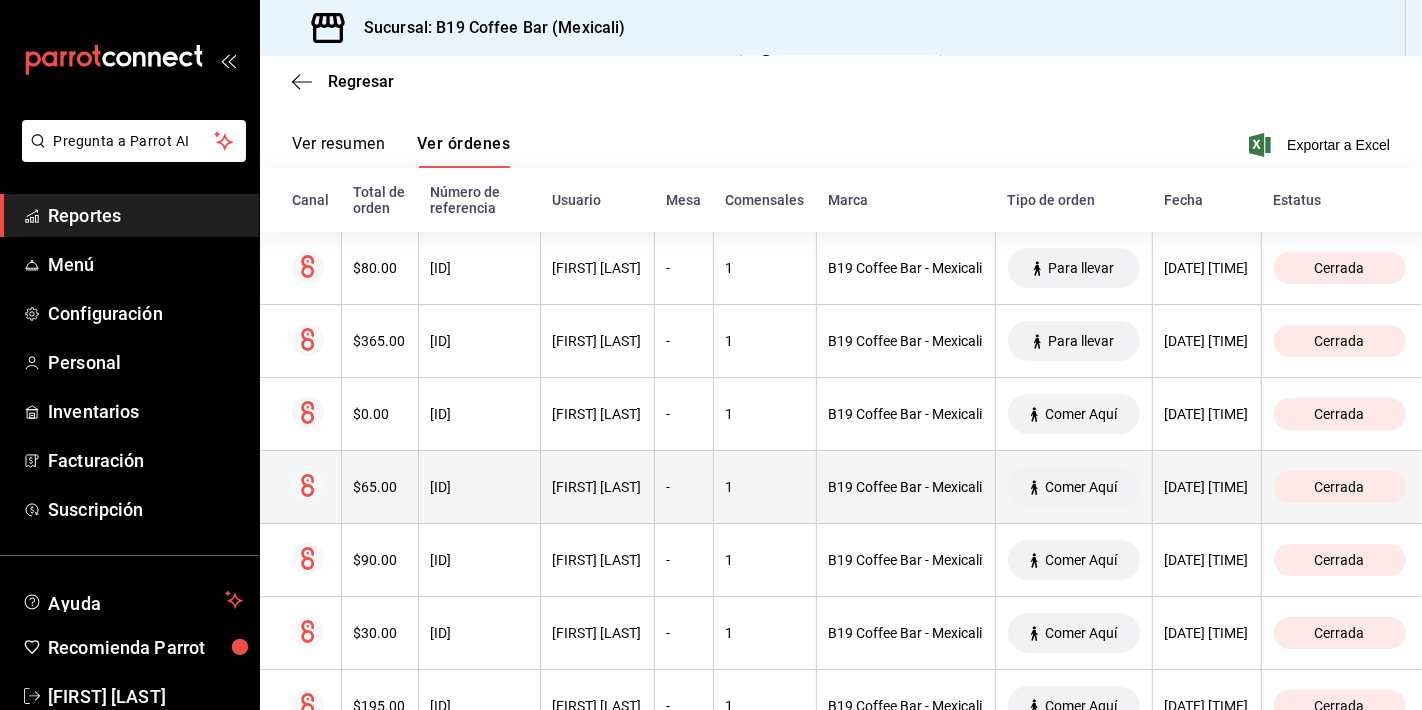 click on "-" at bounding box center [683, 487] 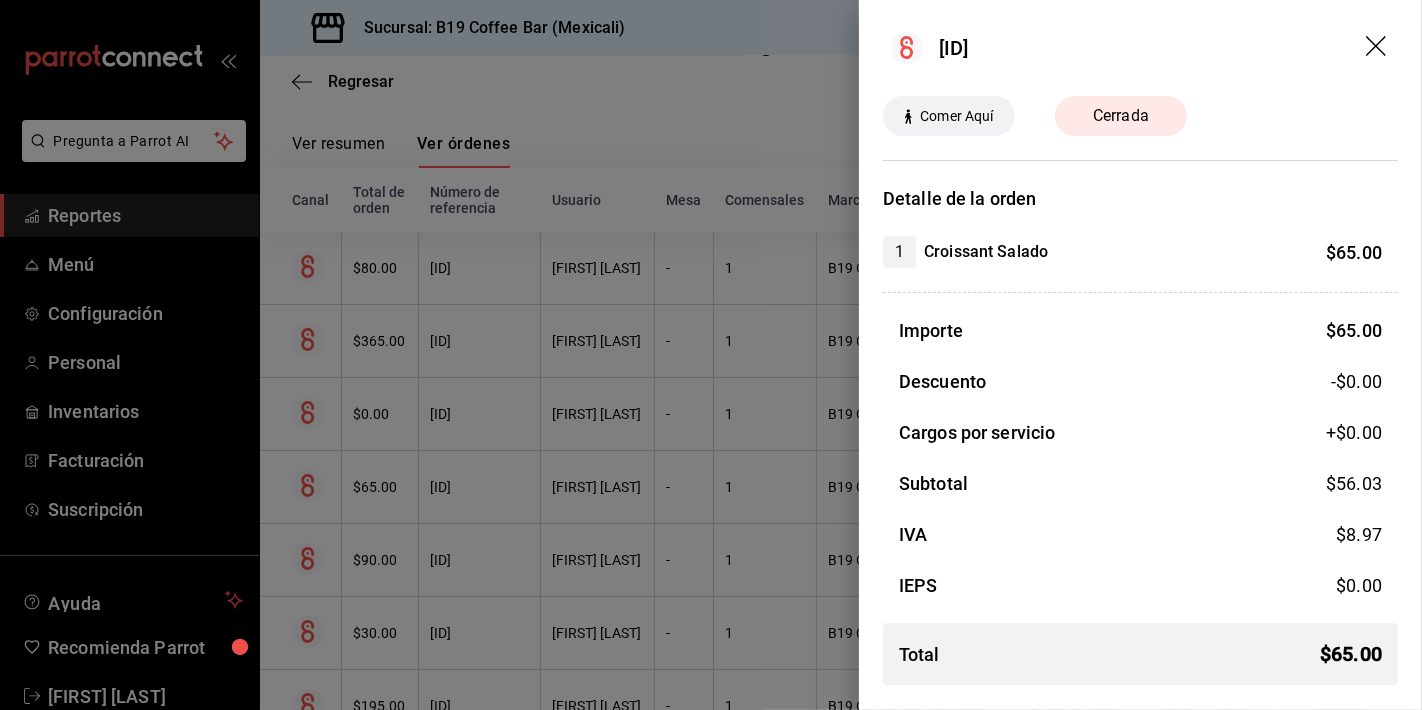 click 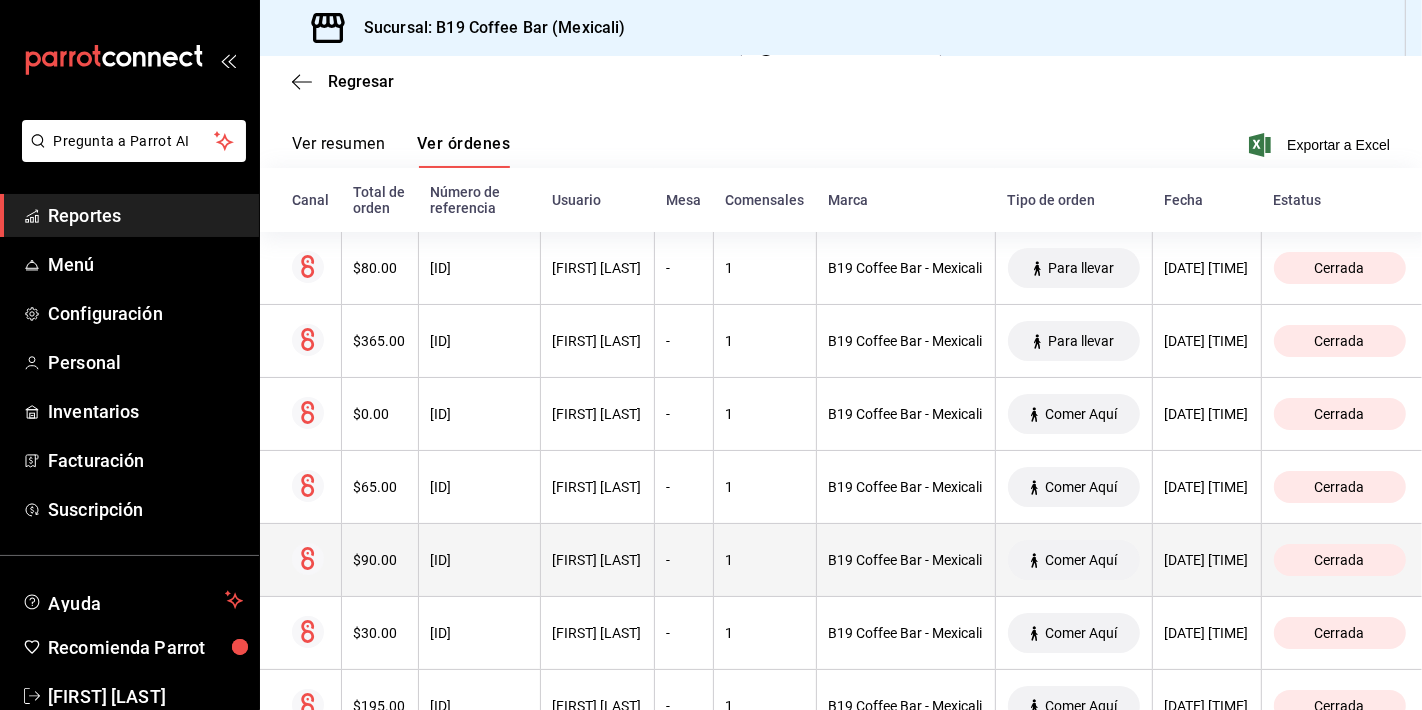 click on "[FIRST] [LAST]" at bounding box center (597, 560) 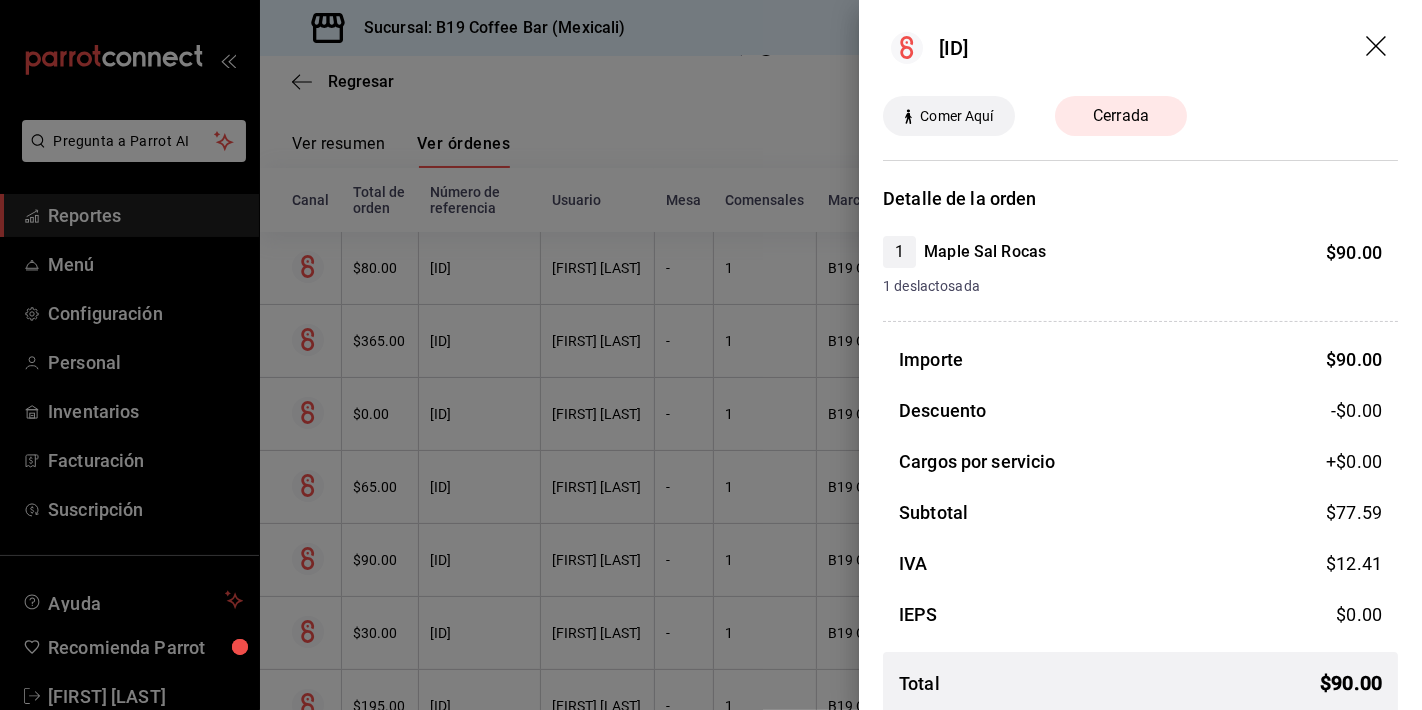 click 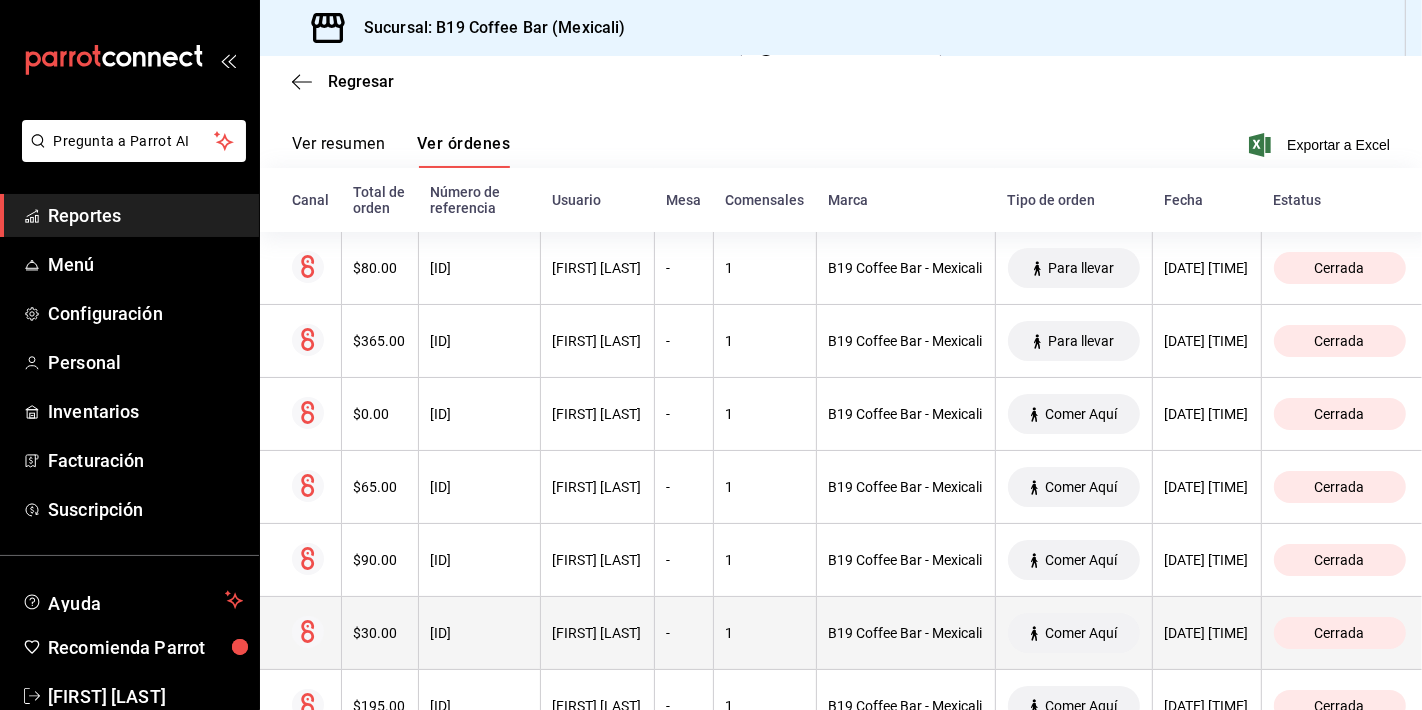 click on "[FIRST] [LAST]" at bounding box center [597, 633] 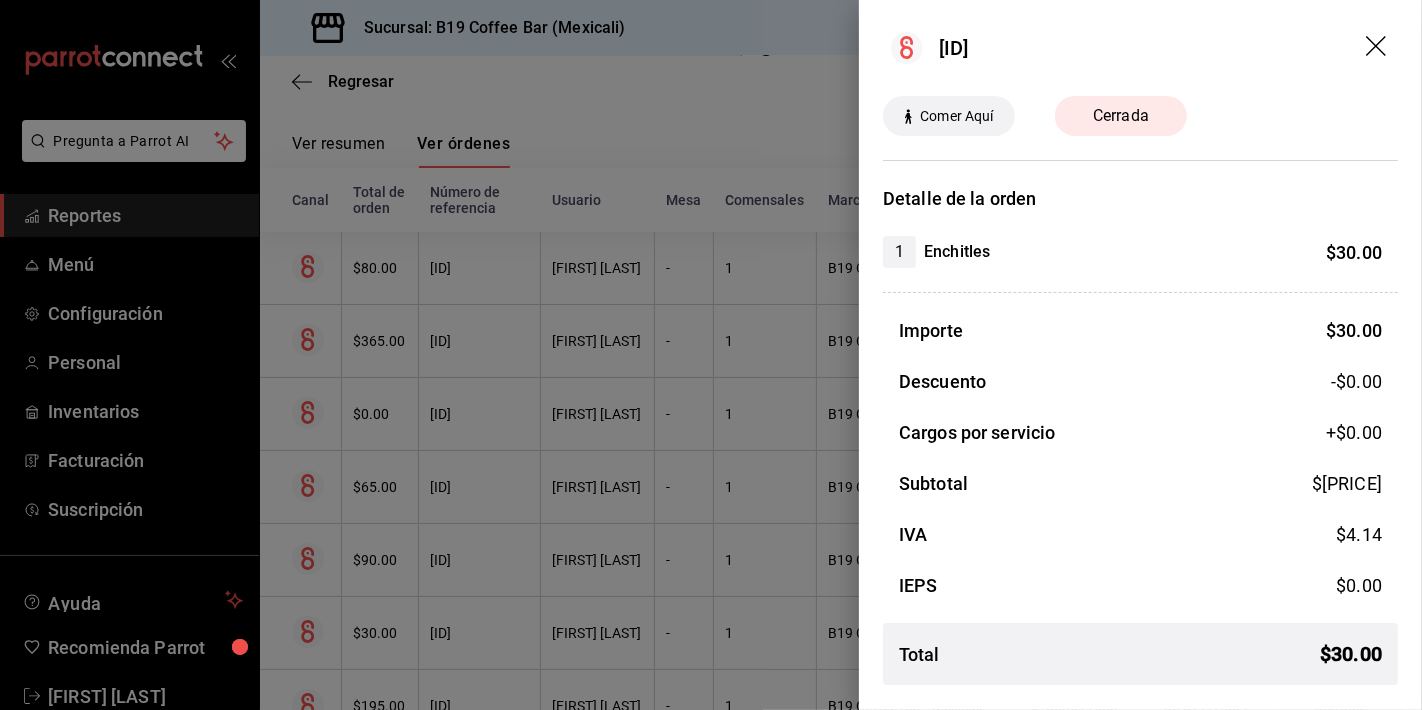 click 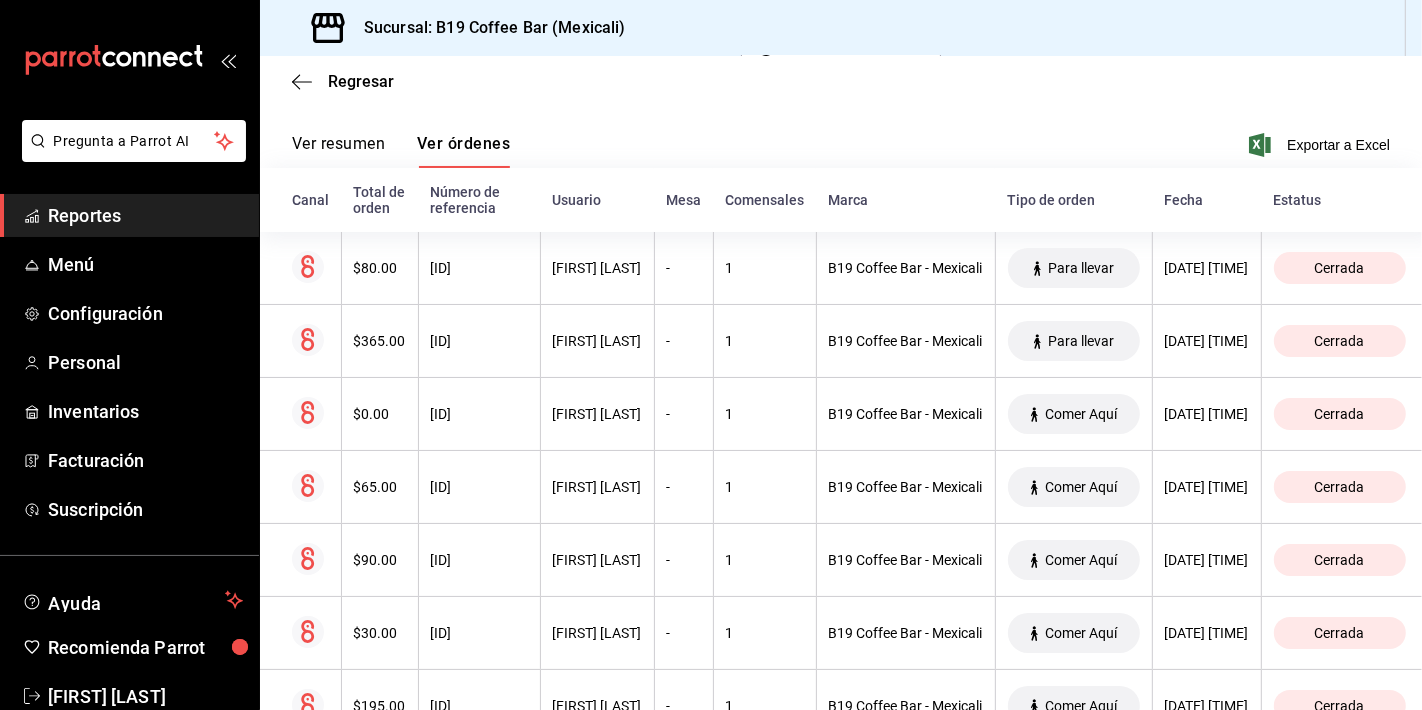 click on "Ver órdenes" at bounding box center (463, 151) 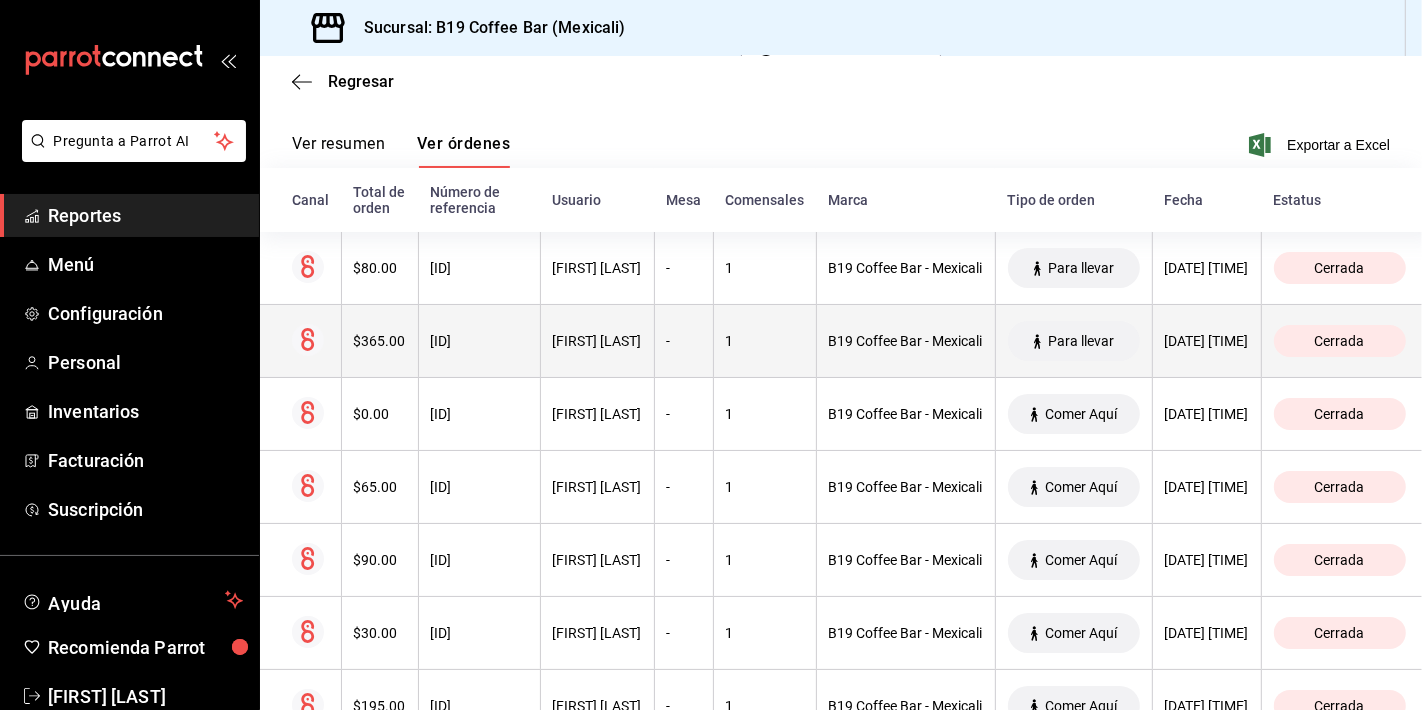 click on "[FIRST] [LAST]" at bounding box center [597, 341] 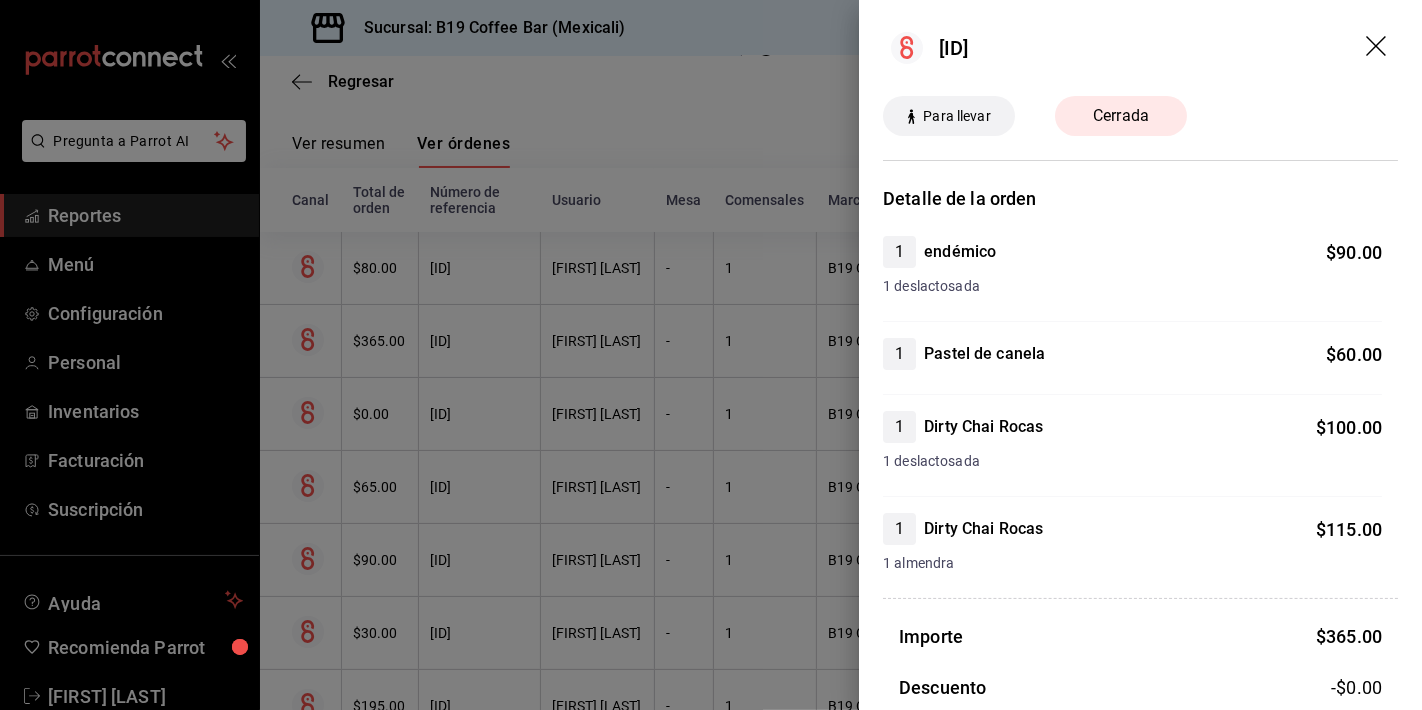 click 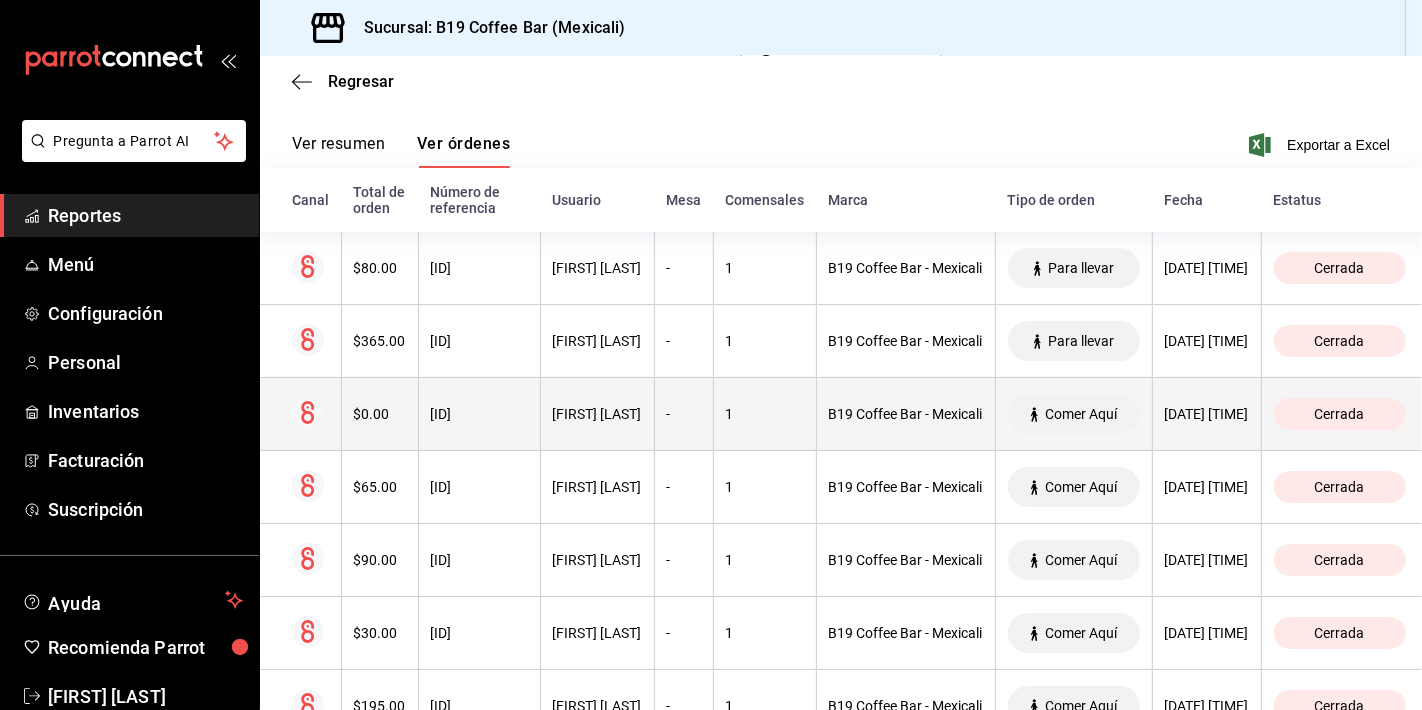 click on "[FIRST] [LAST]" at bounding box center [597, 414] 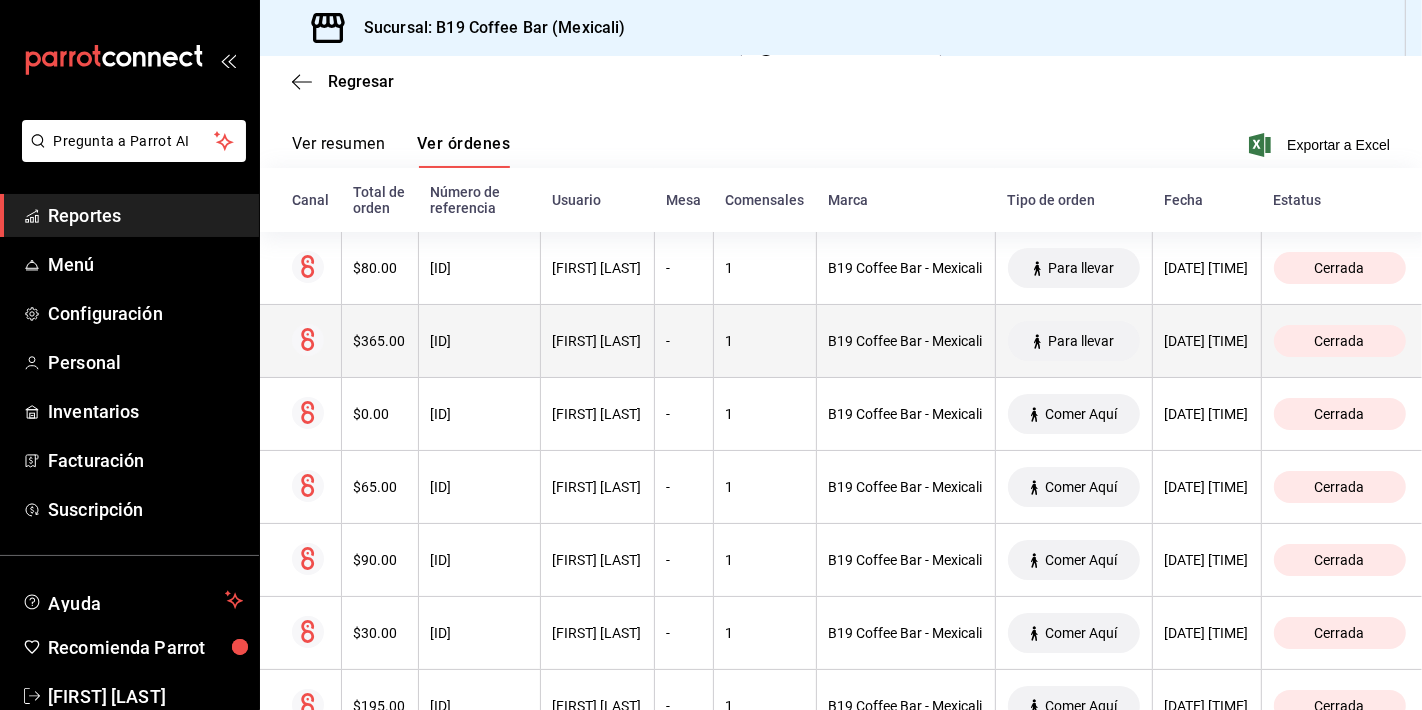 click on "[FIRST] [LAST]" at bounding box center [597, 341] 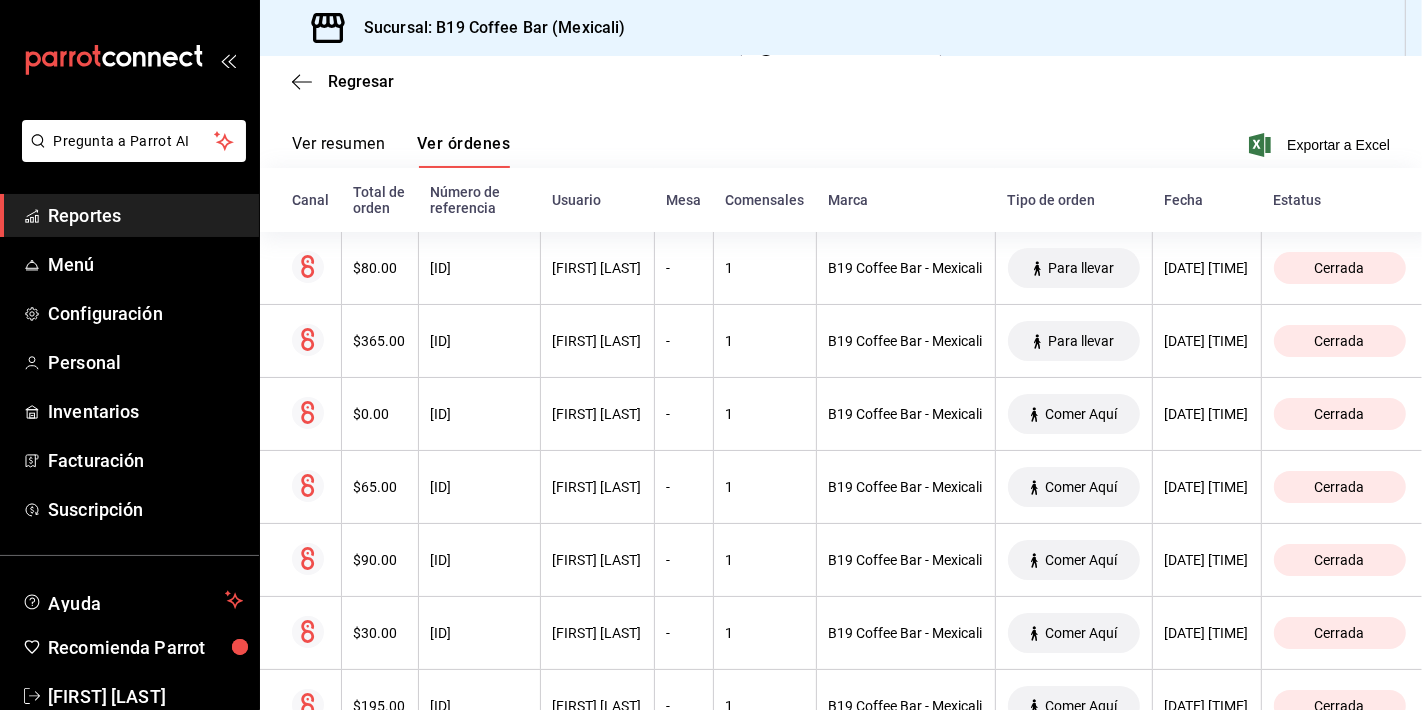 click on "Ver resumen Ver órdenes Exportar a Excel" at bounding box center (841, 139) 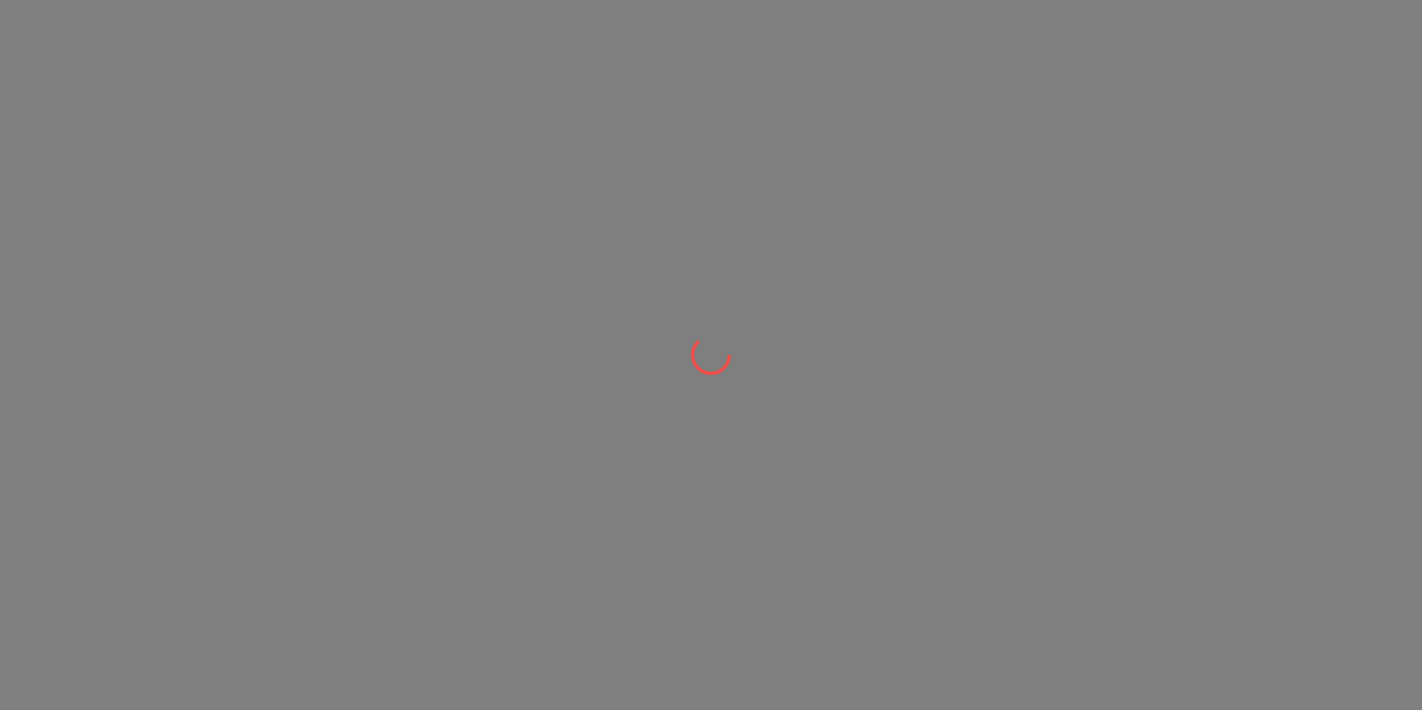 scroll, scrollTop: 0, scrollLeft: 0, axis: both 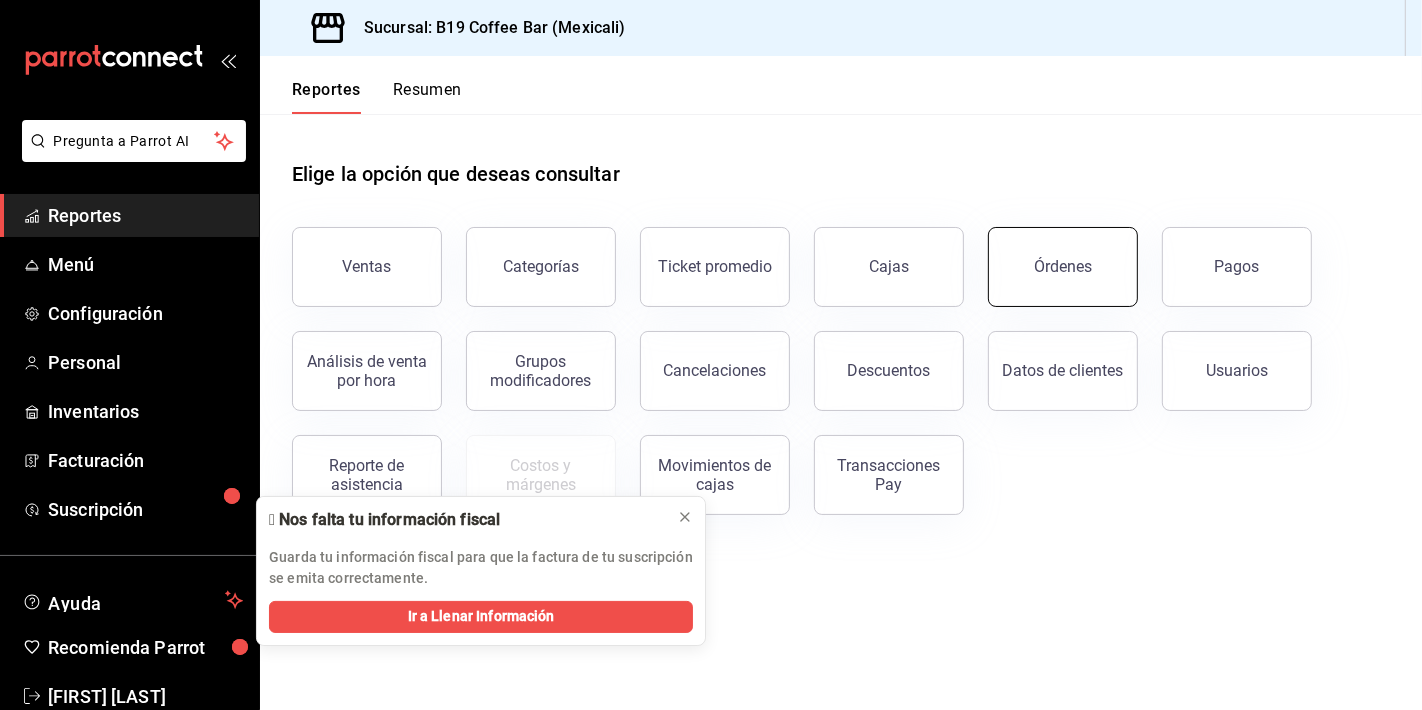 click on "Órdenes" at bounding box center (1063, 267) 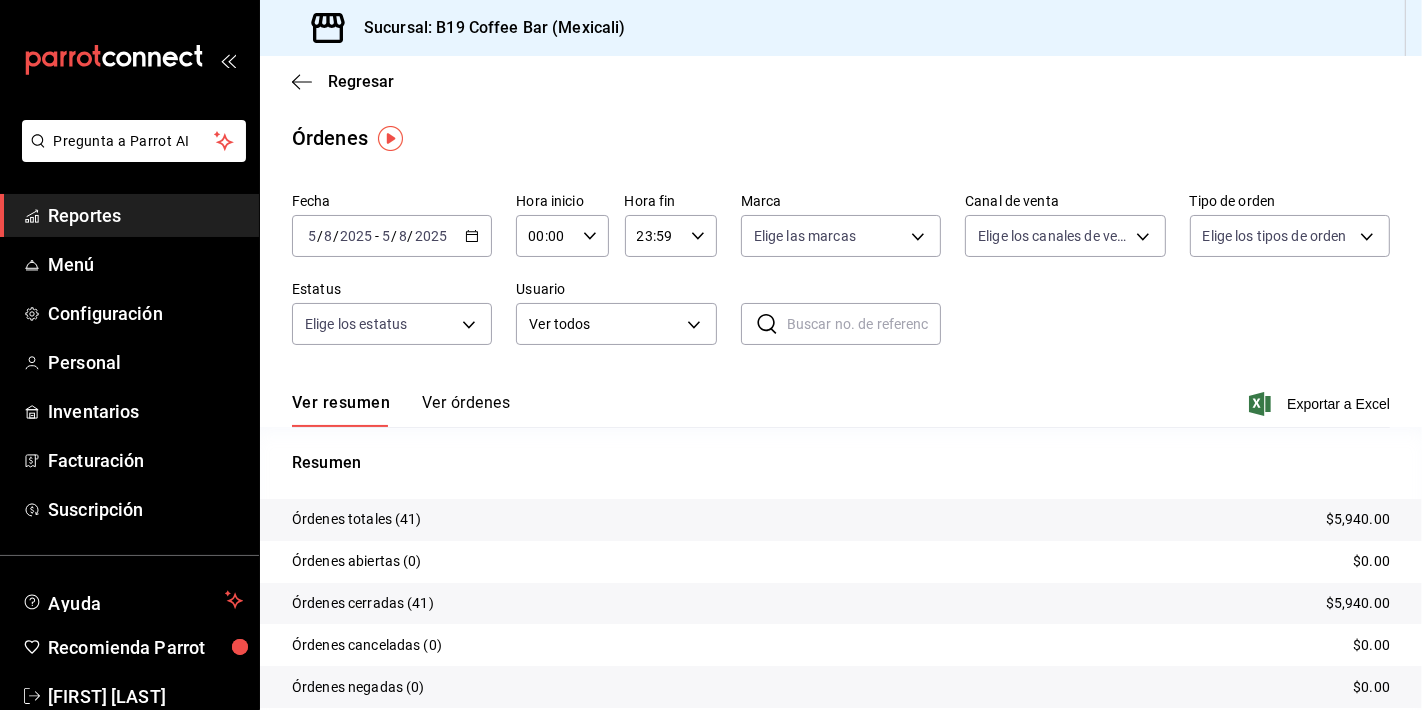 click on "Ver órdenes" at bounding box center [466, 410] 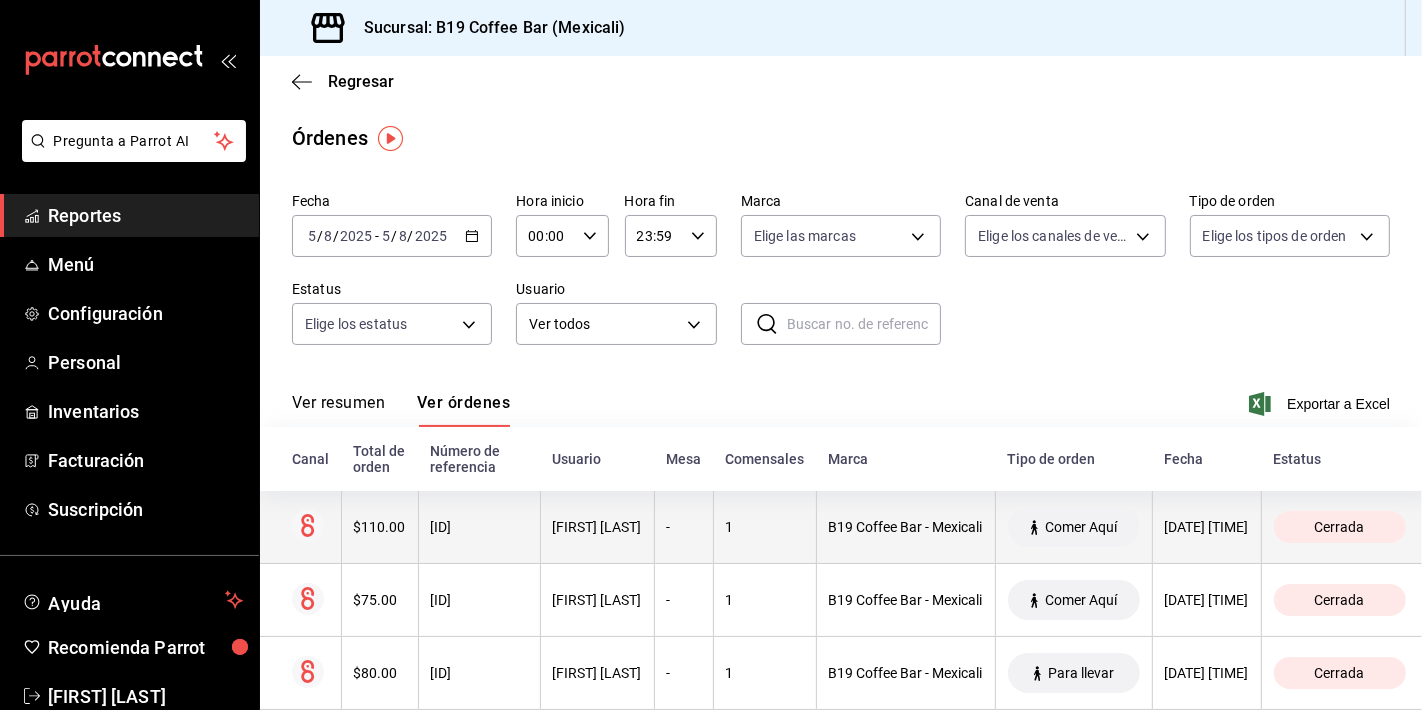 click on "1" at bounding box center [764, 527] 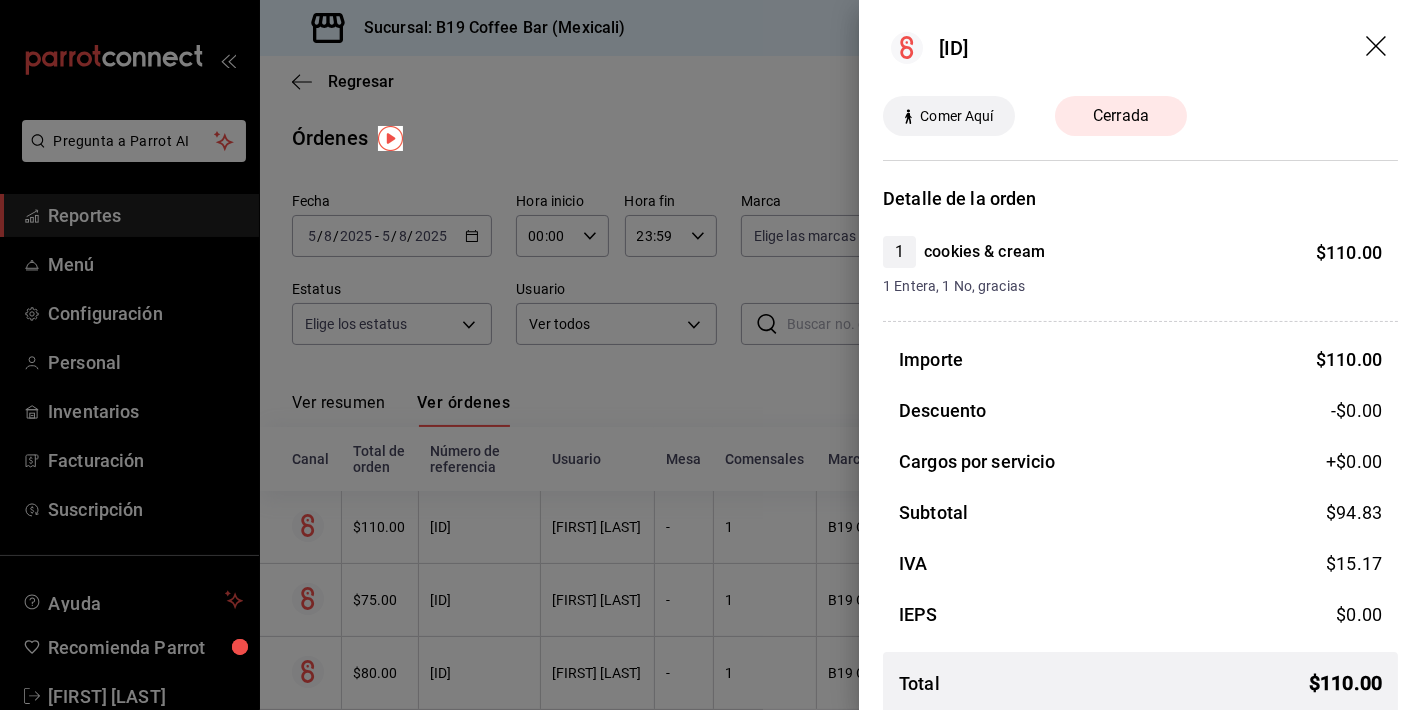 click at bounding box center [711, 355] 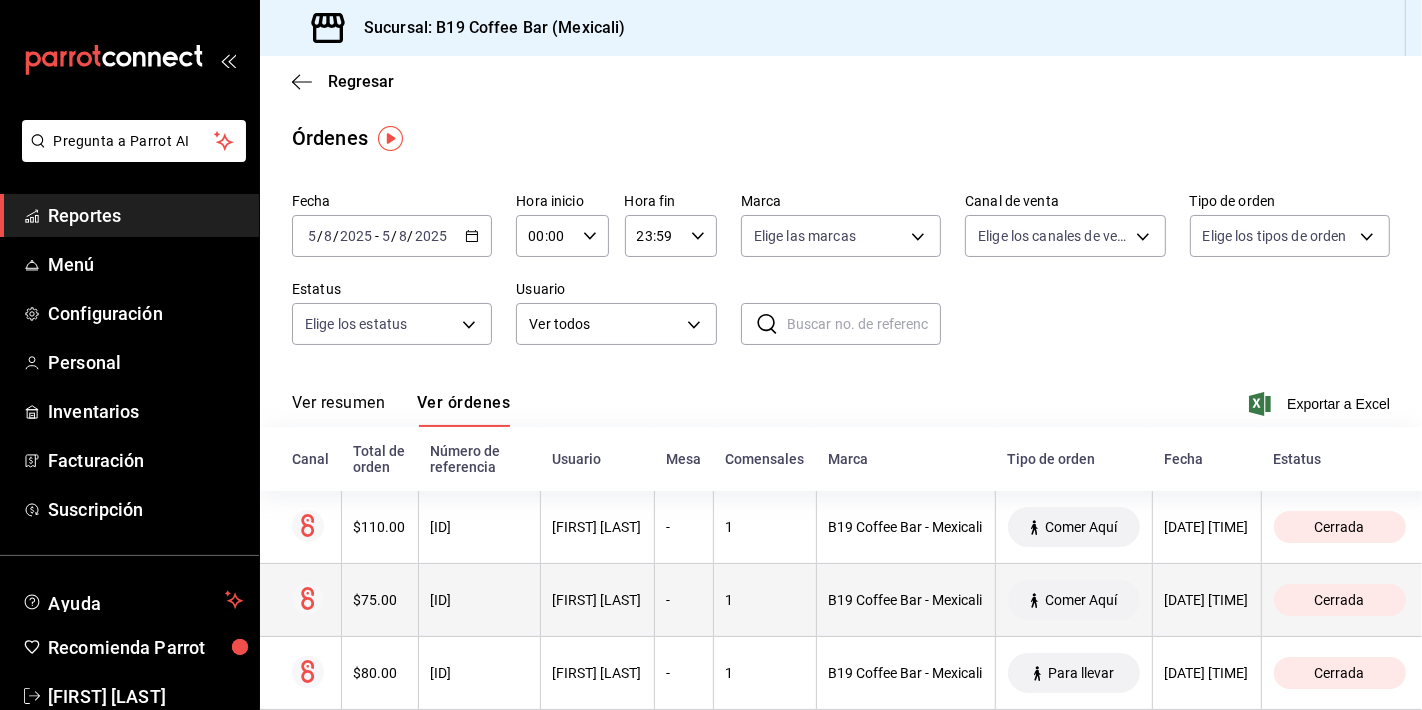click on "1" at bounding box center (765, 600) 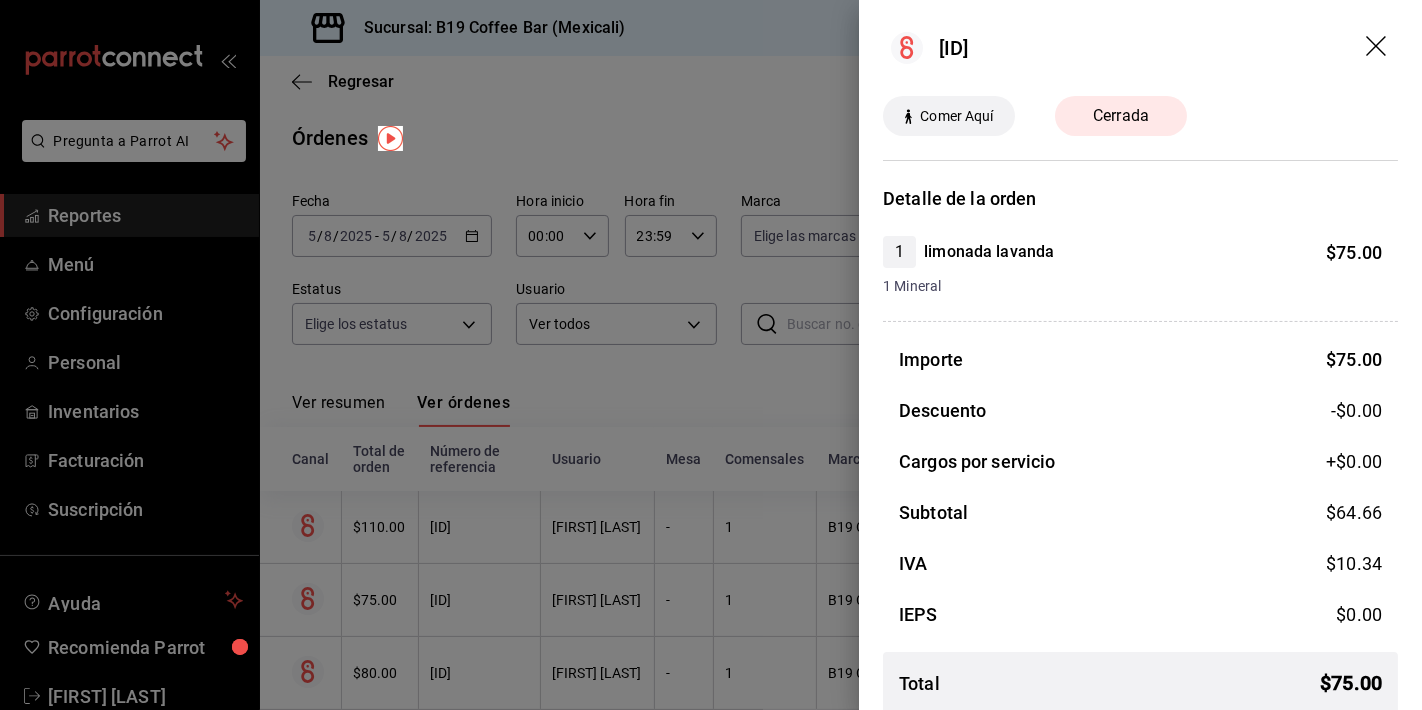 click at bounding box center [711, 355] 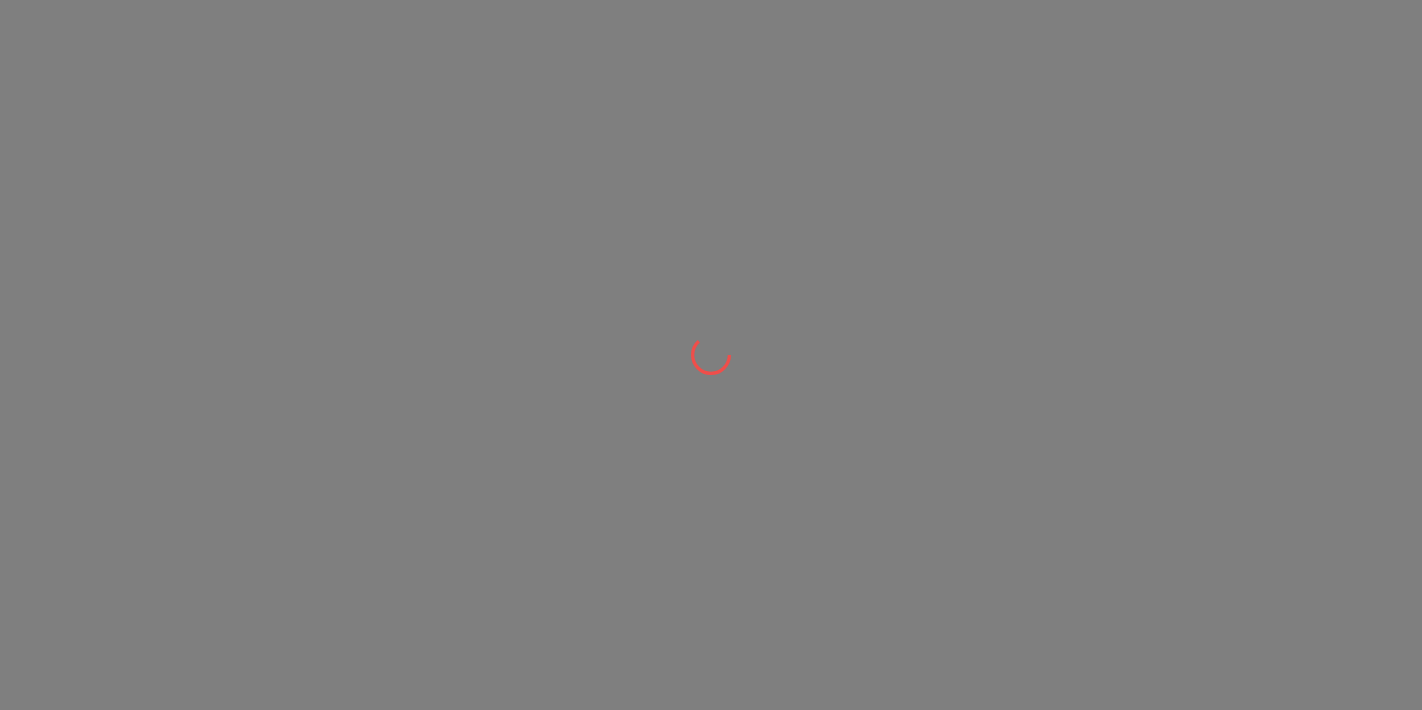 scroll, scrollTop: 0, scrollLeft: 0, axis: both 